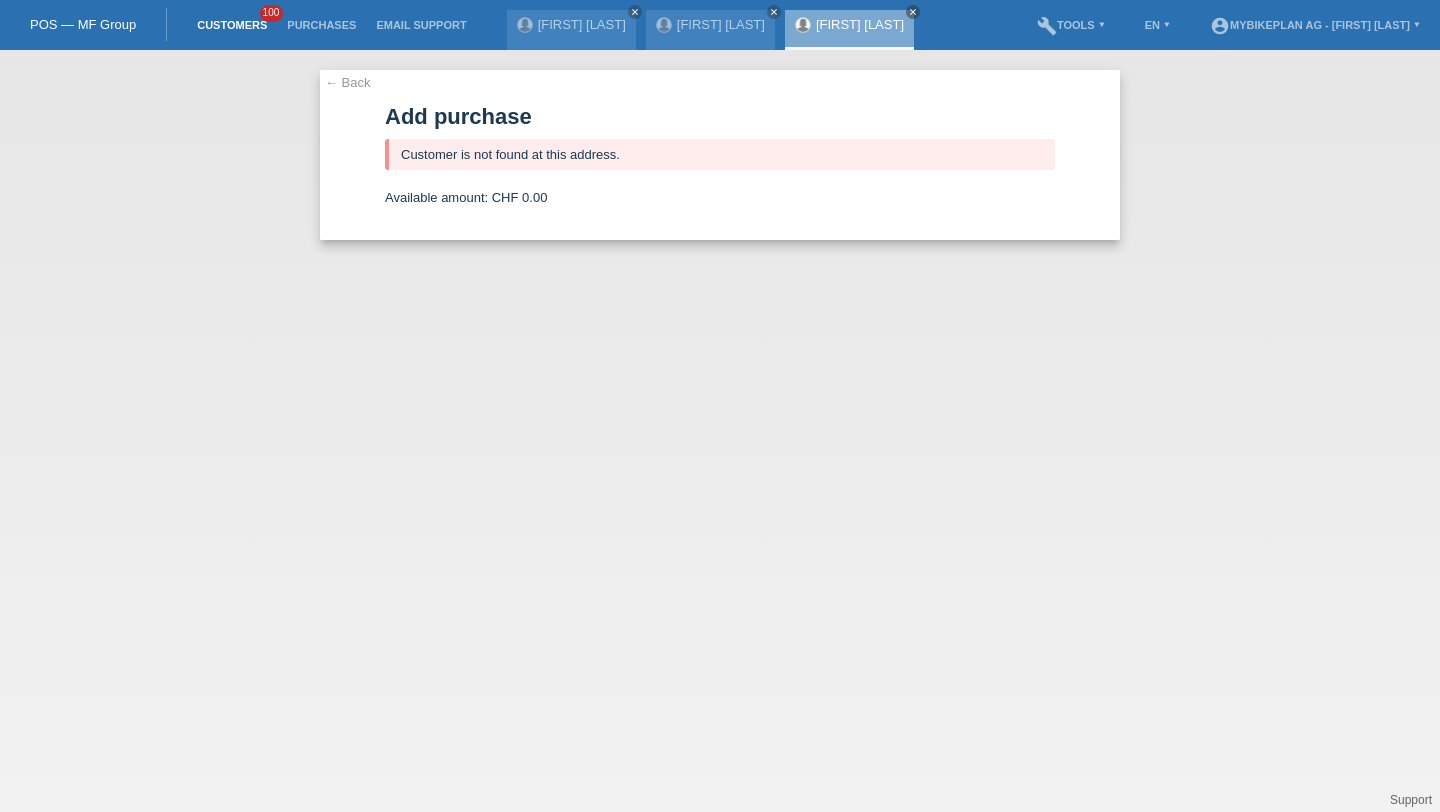 scroll, scrollTop: 0, scrollLeft: 0, axis: both 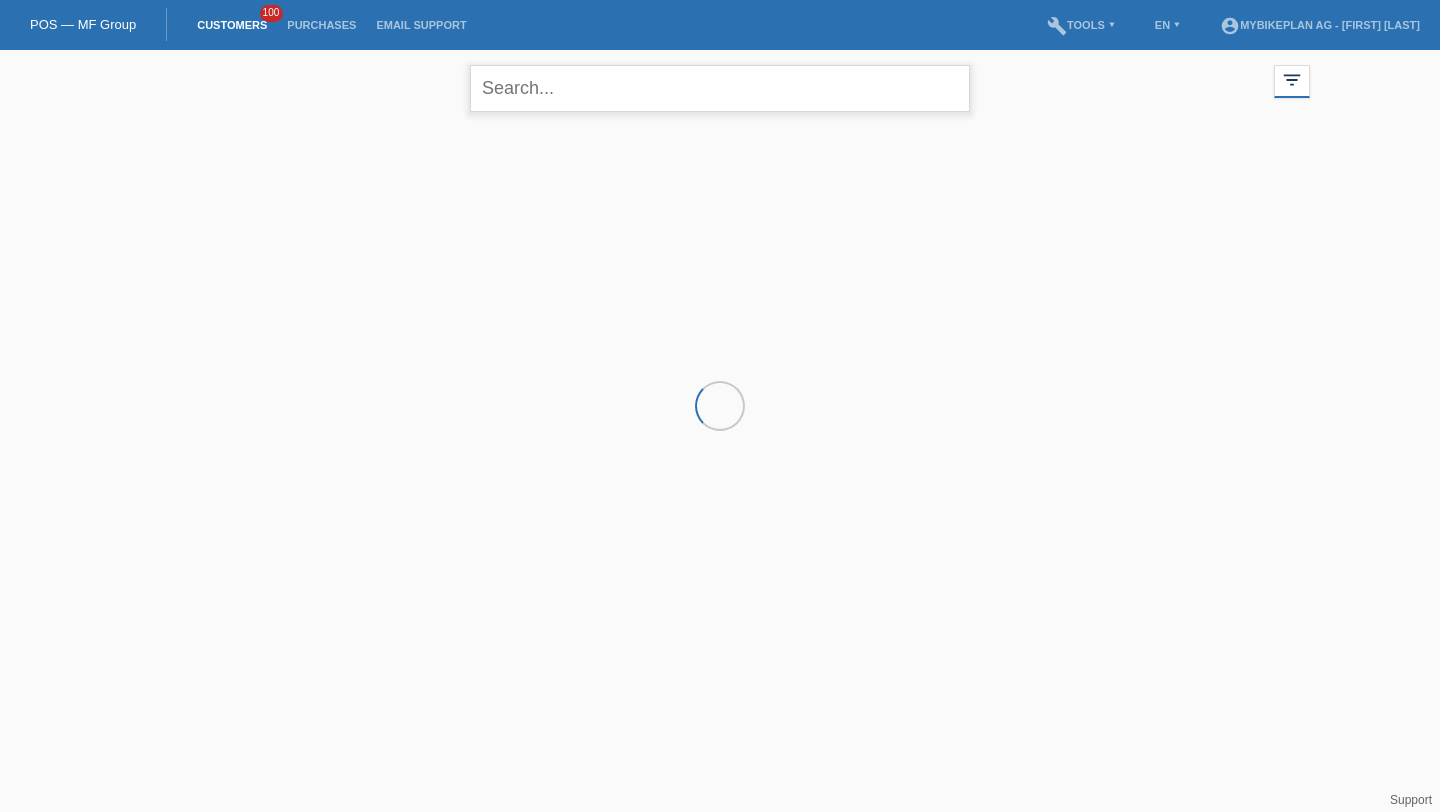 click at bounding box center [720, 88] 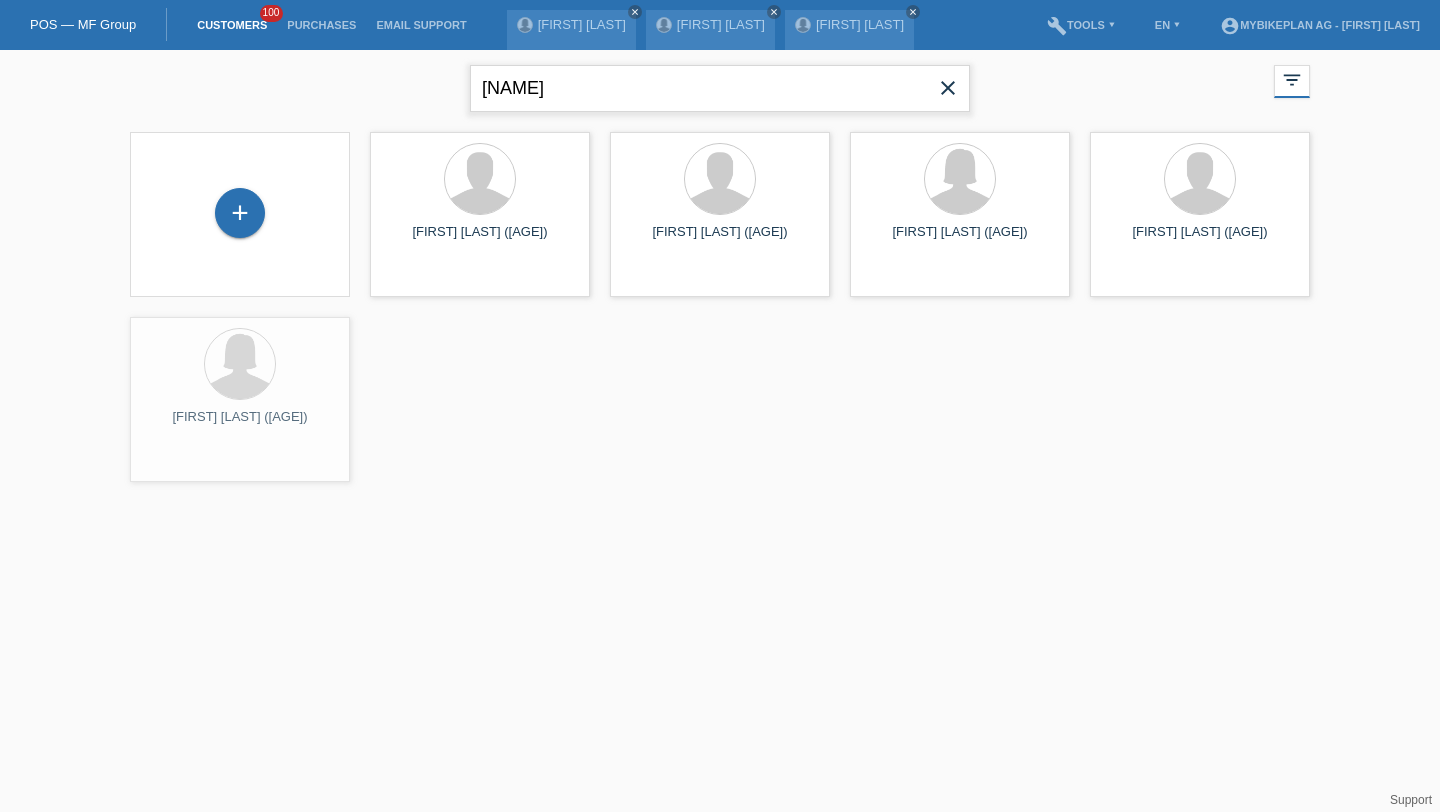 type on "adrijan" 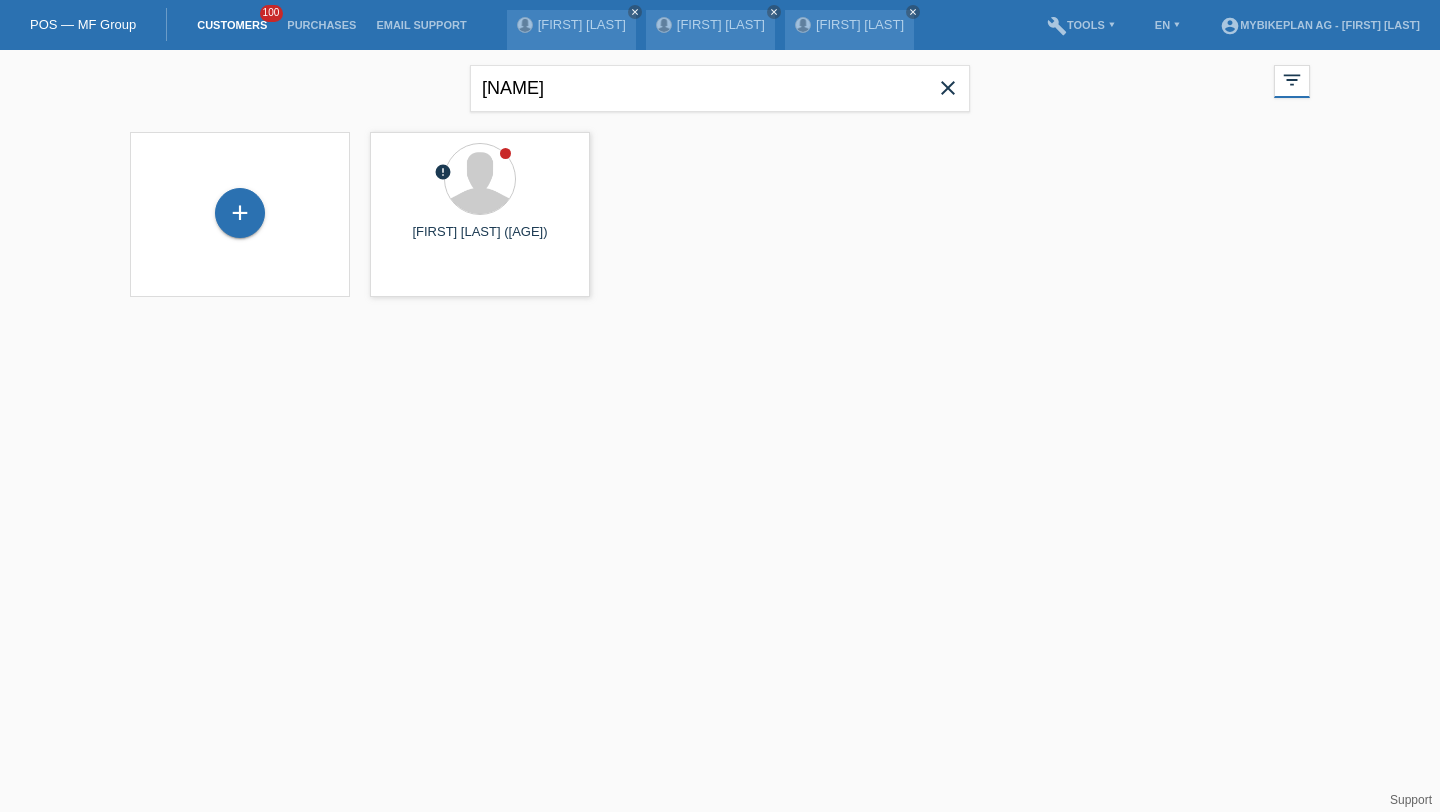 click on "+
error
Adrijan Berisha (26)
launch   Show" at bounding box center [720, 214] 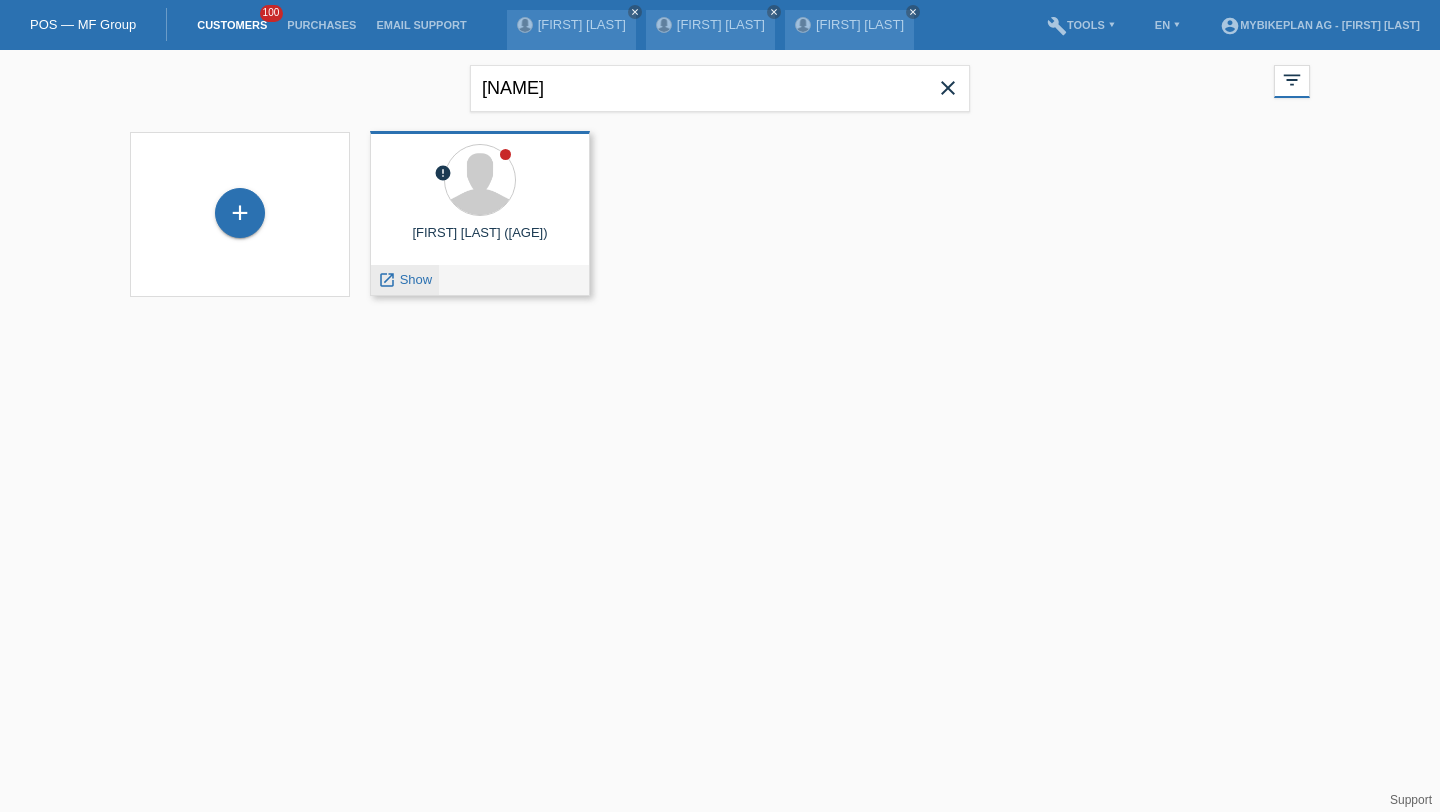 click on "launch   Show" at bounding box center [405, 280] 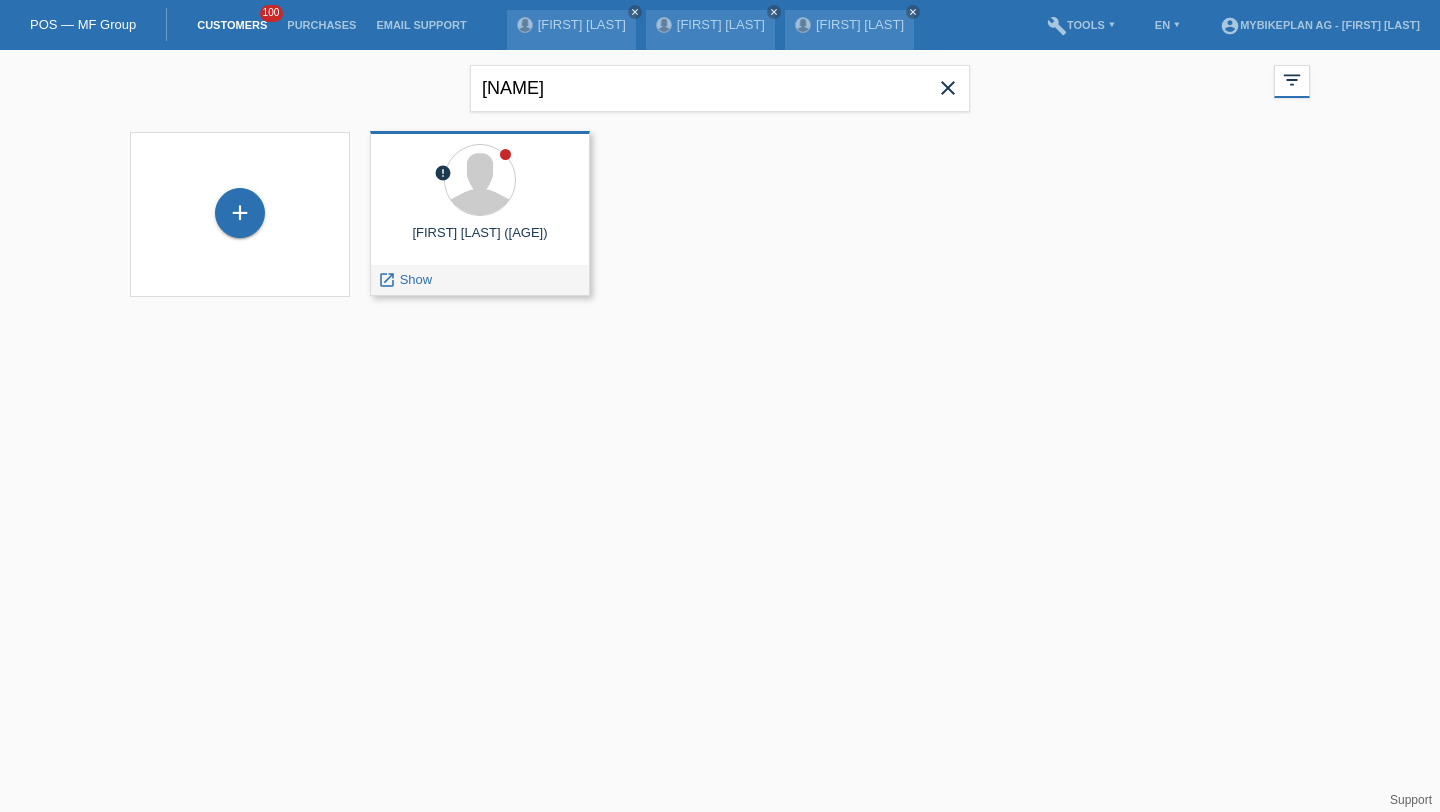 click on "launch   Show" at bounding box center [405, 279] 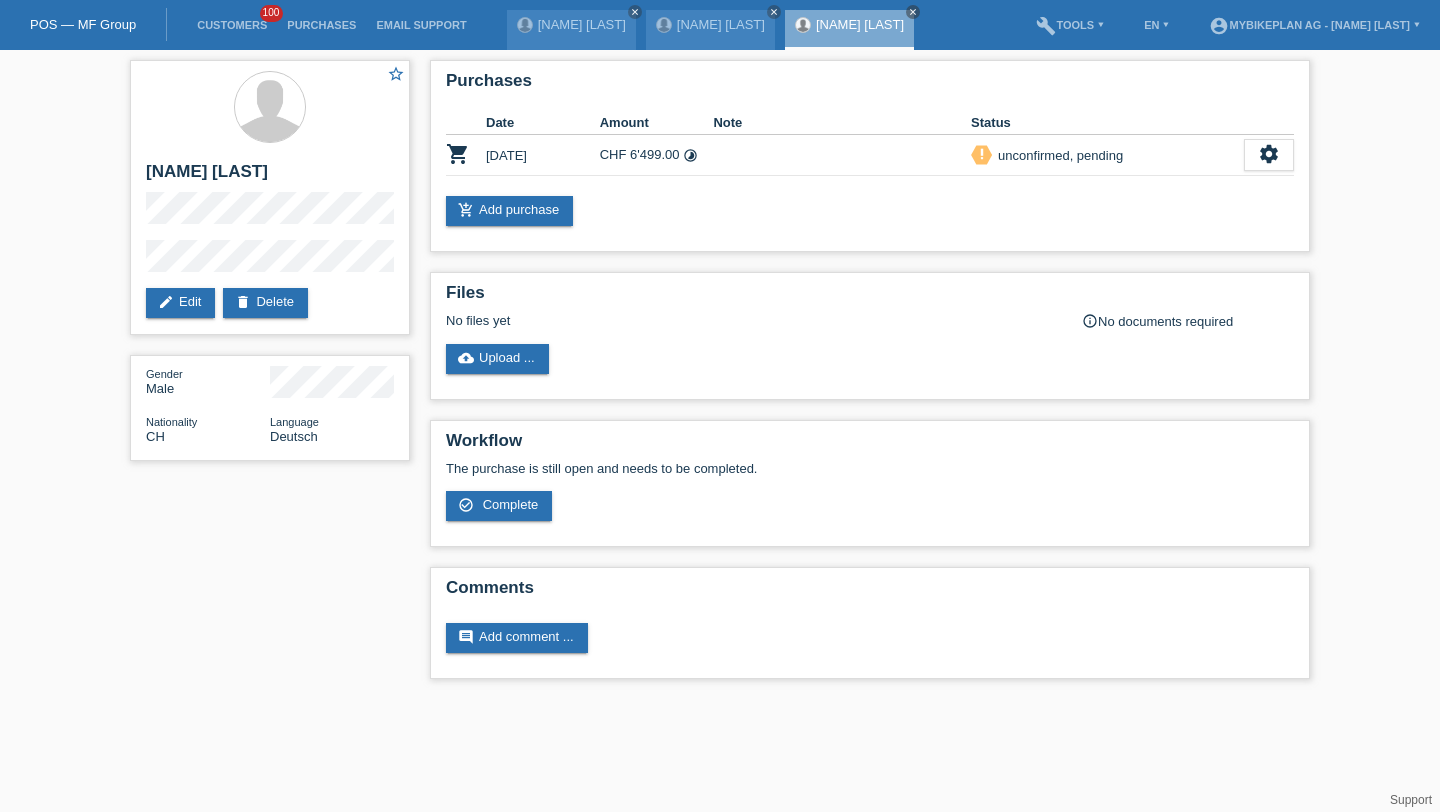 scroll, scrollTop: 0, scrollLeft: 0, axis: both 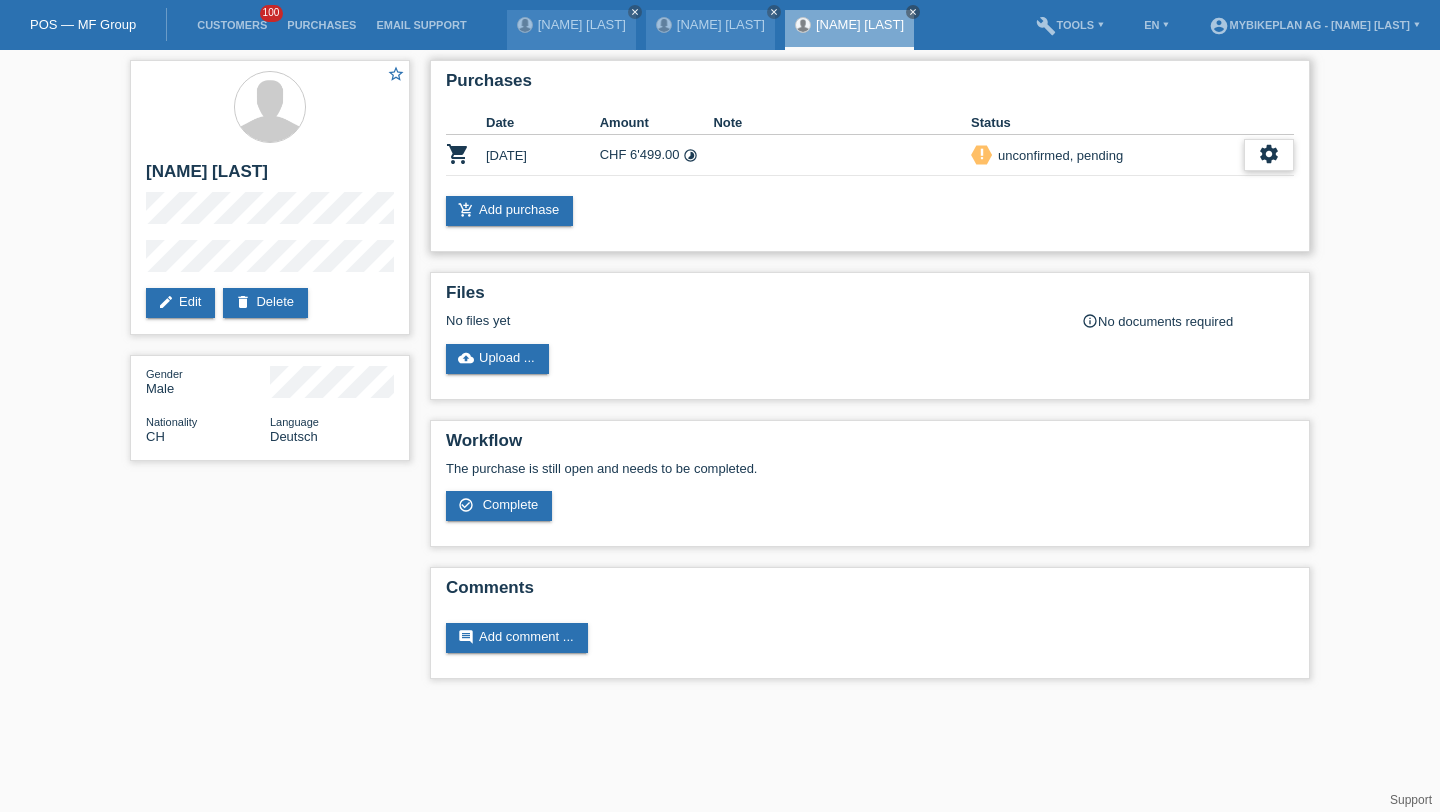 click on "settings" at bounding box center (1269, 155) 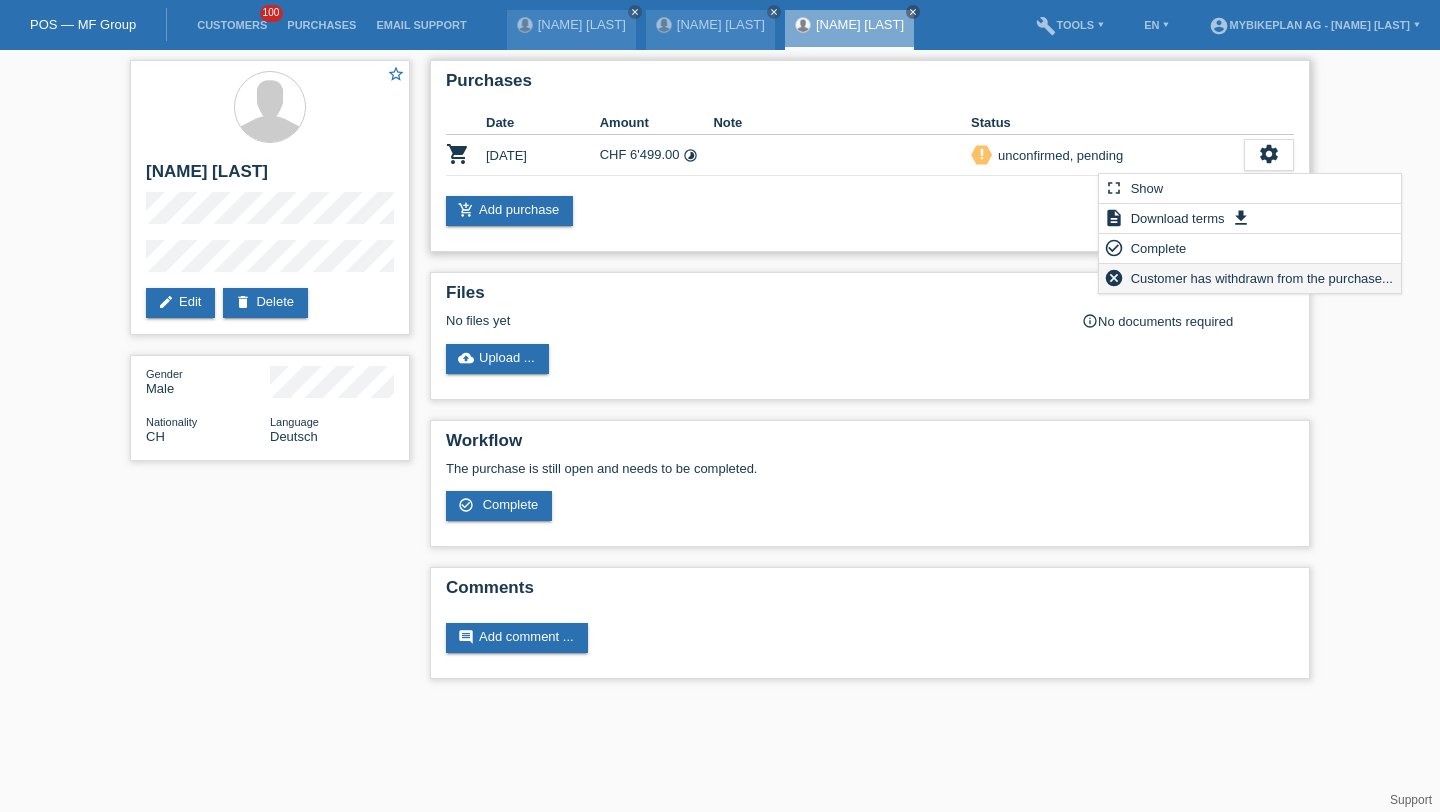 click on "Customer has withdrawn from the purchase..." at bounding box center (1262, 278) 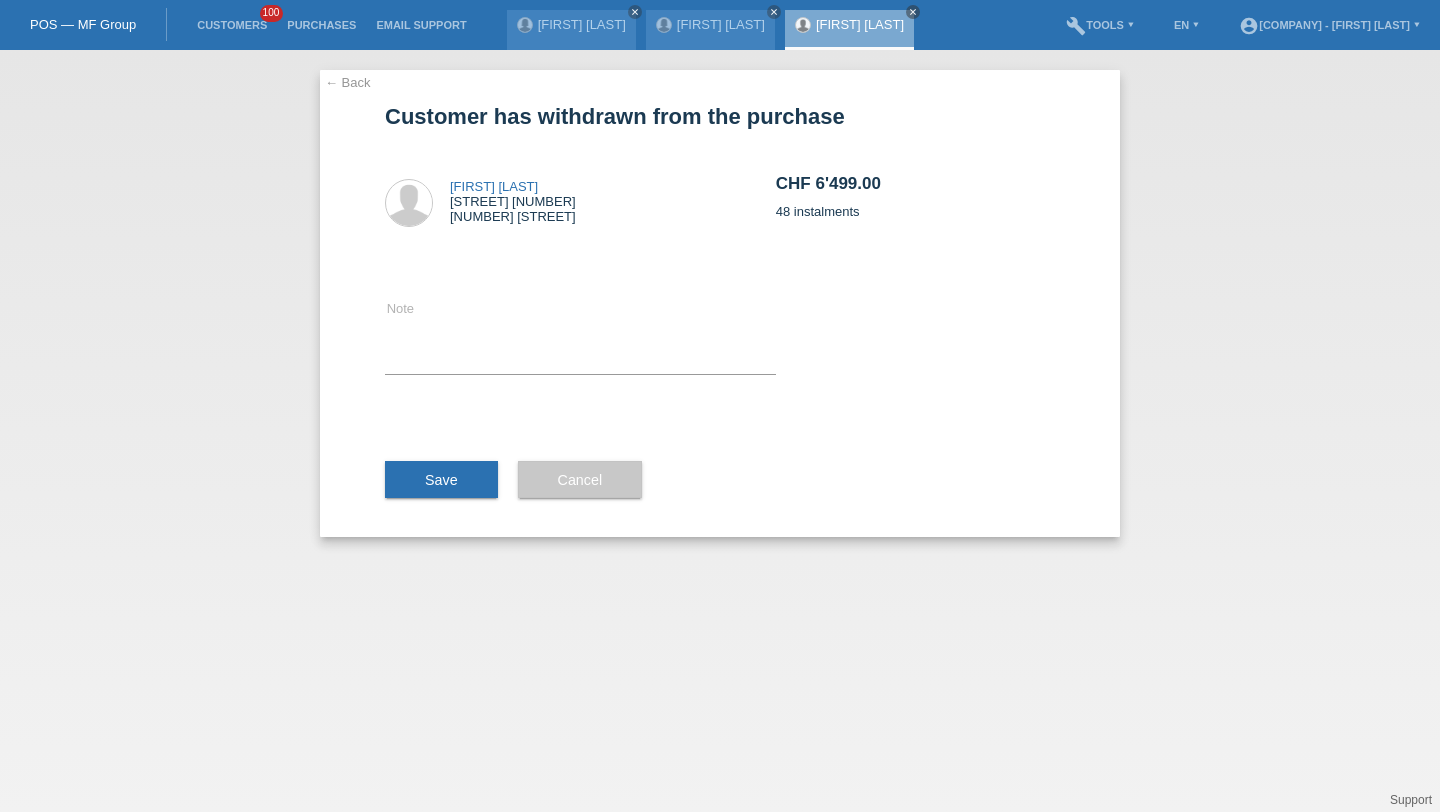 scroll, scrollTop: 0, scrollLeft: 0, axis: both 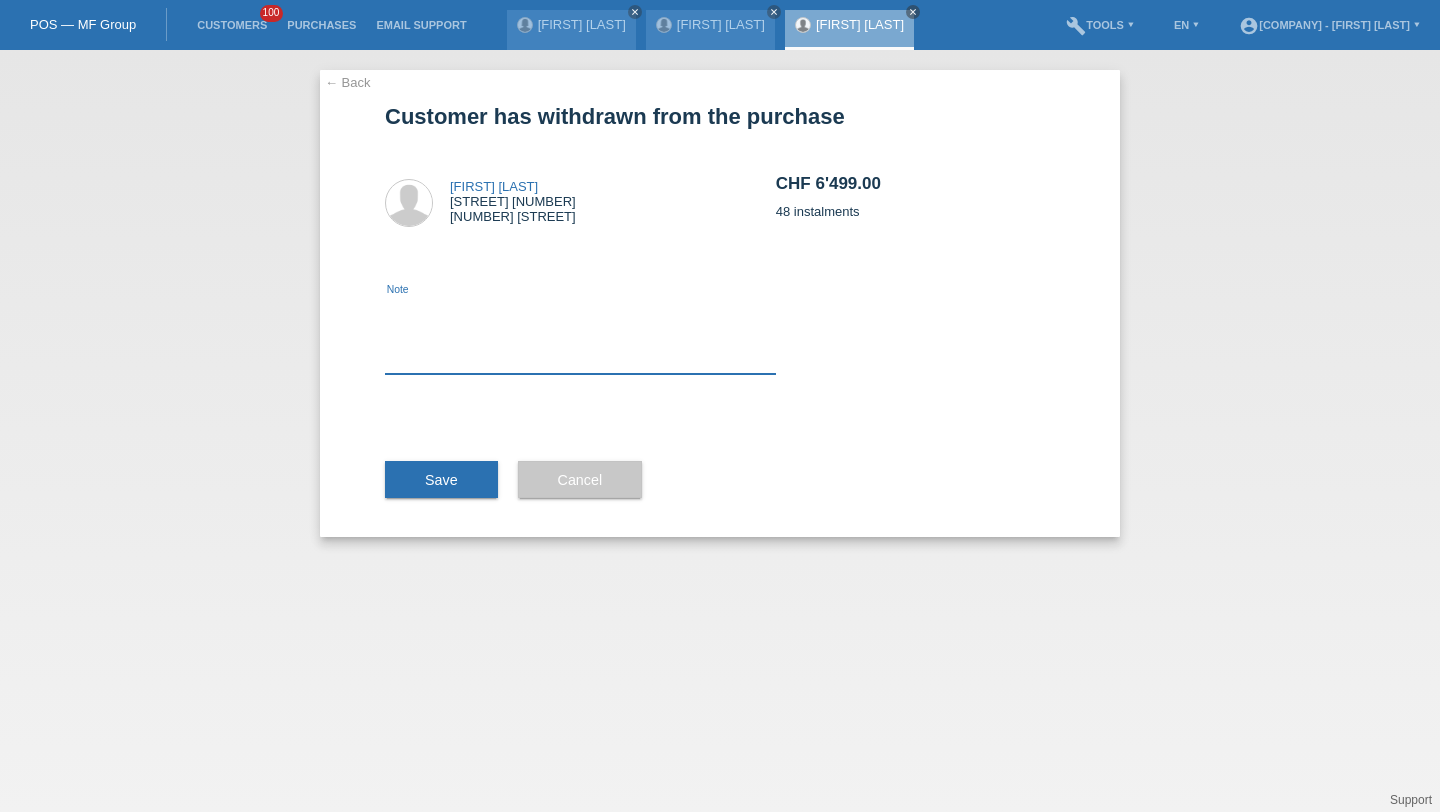 click at bounding box center (580, 335) 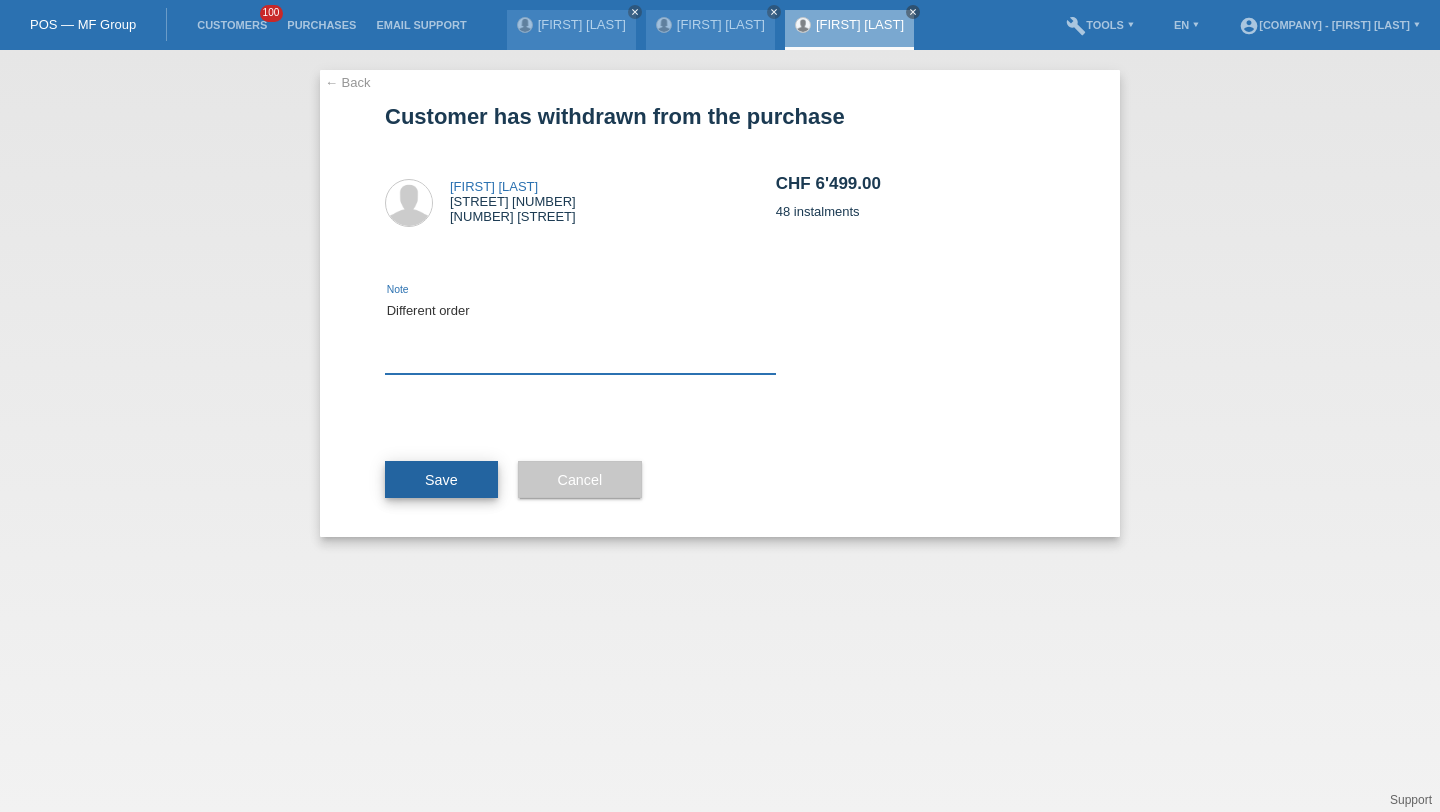 type on "Different order" 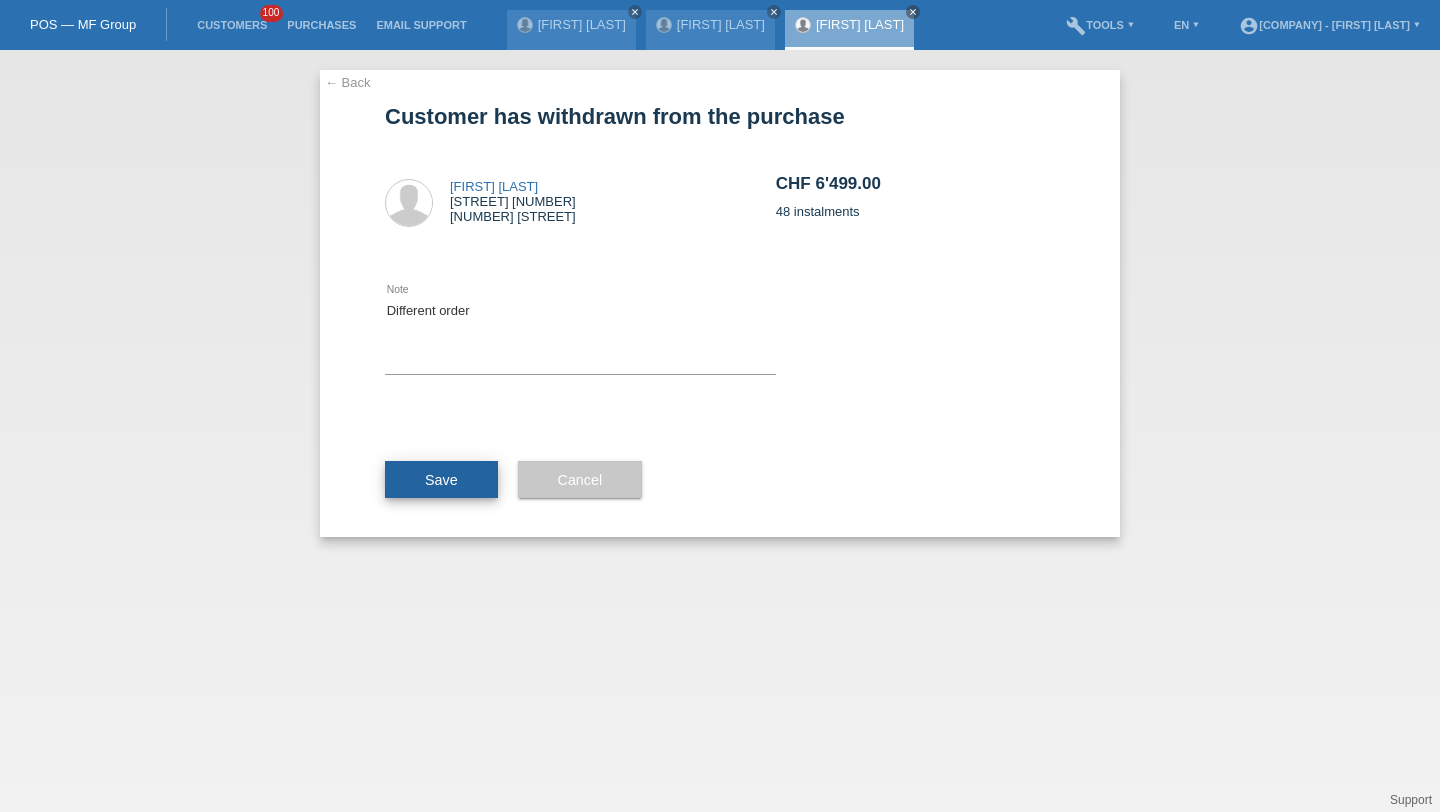 click on "Save" at bounding box center [441, 480] 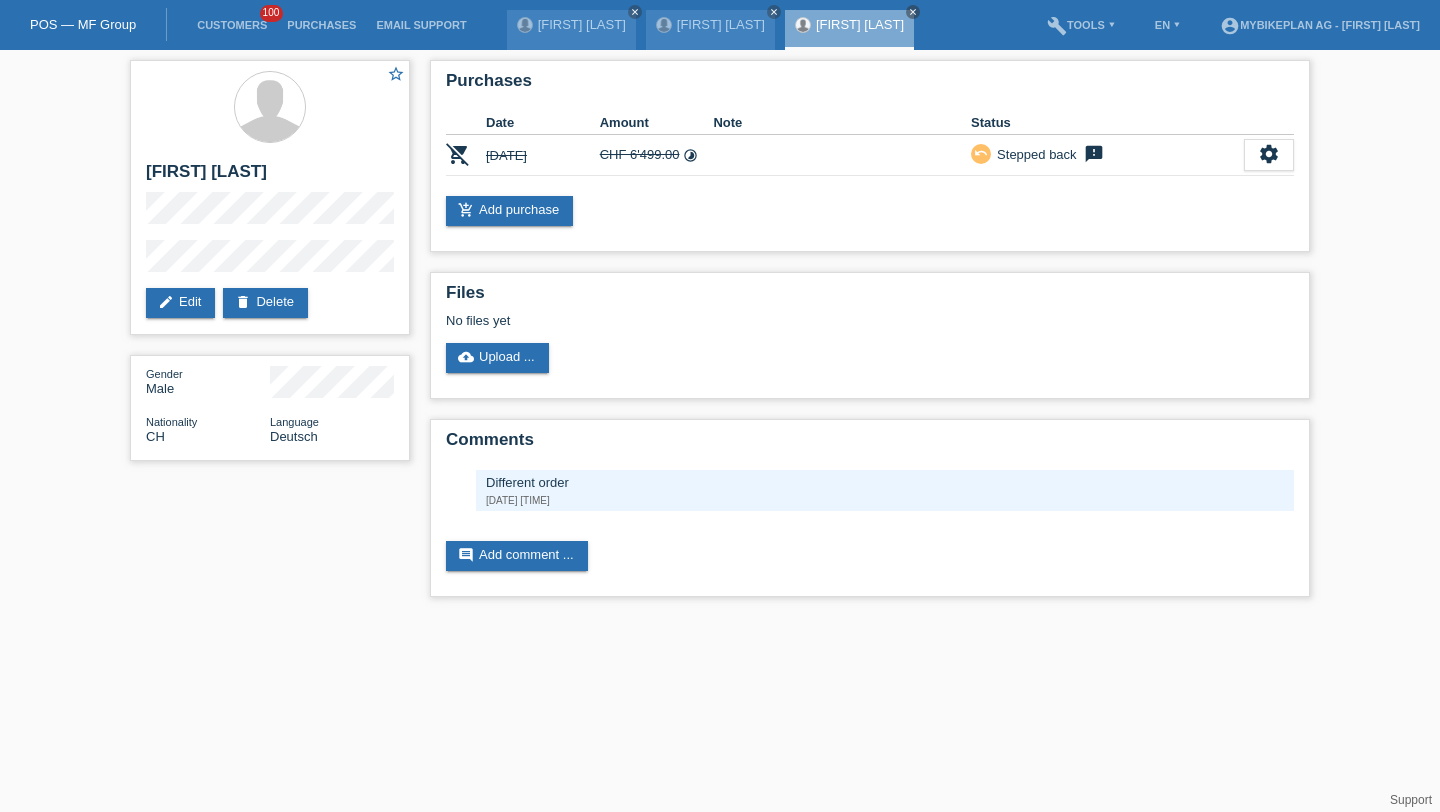 scroll, scrollTop: 0, scrollLeft: 0, axis: both 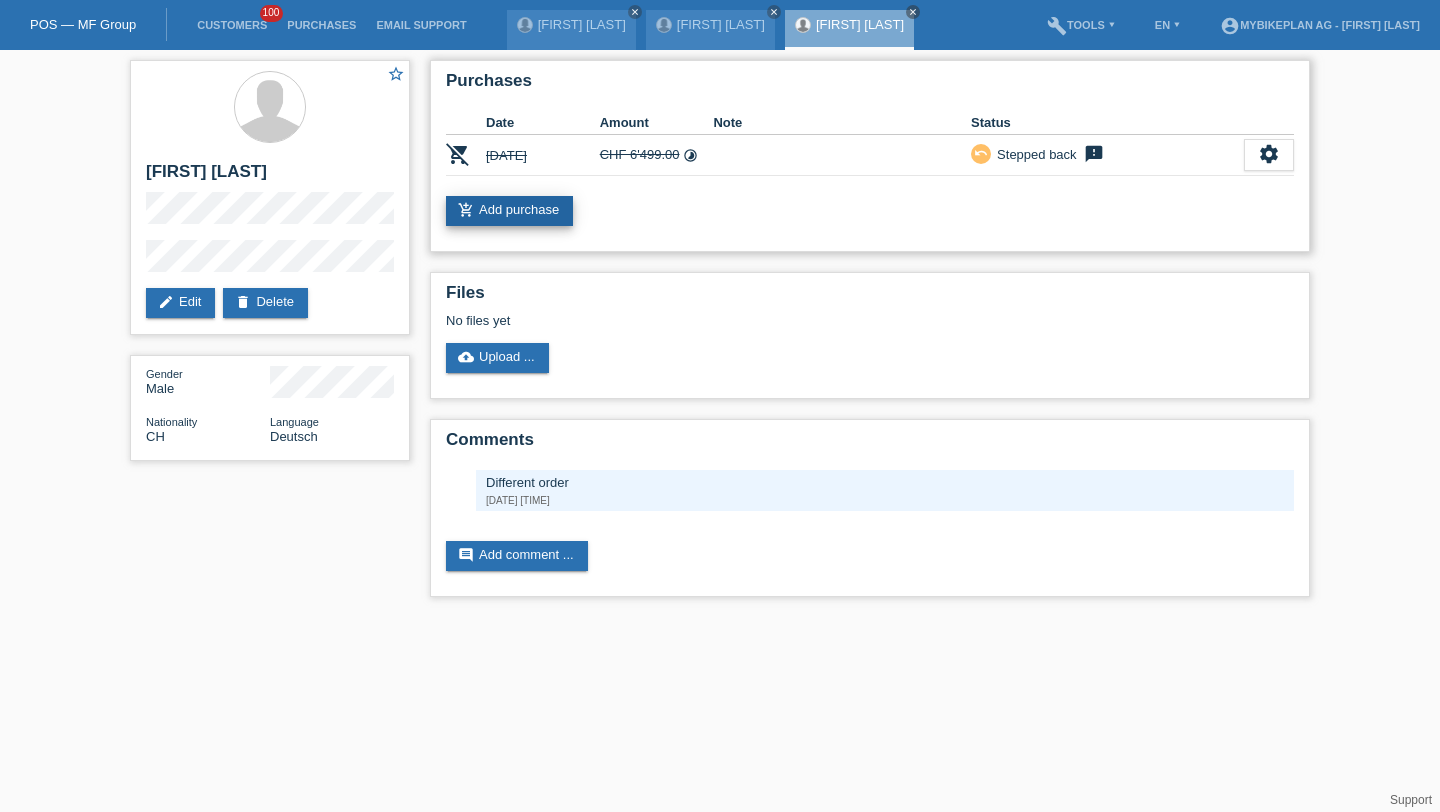 click on "add_shopping_cart  Add purchase" at bounding box center [509, 211] 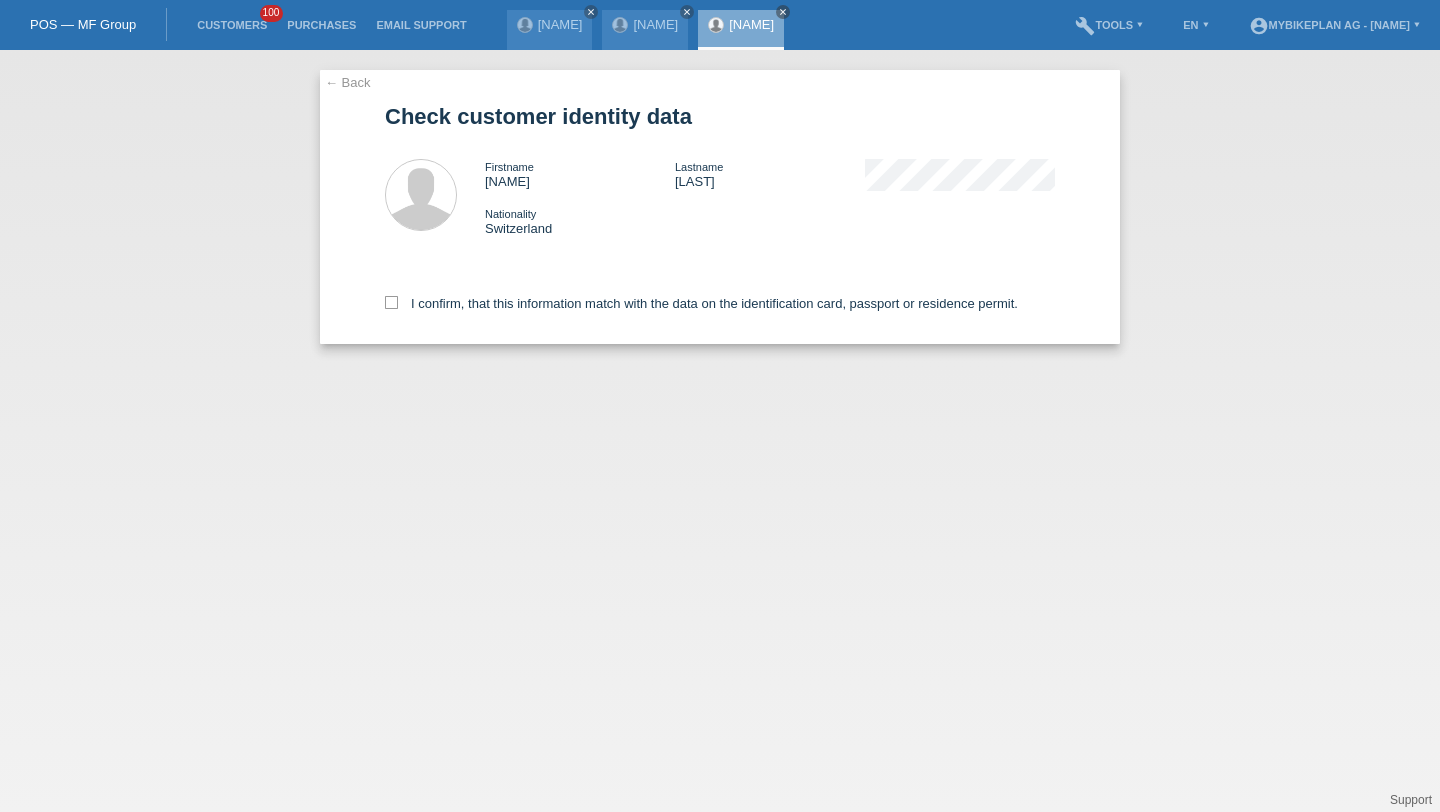 scroll, scrollTop: 0, scrollLeft: 0, axis: both 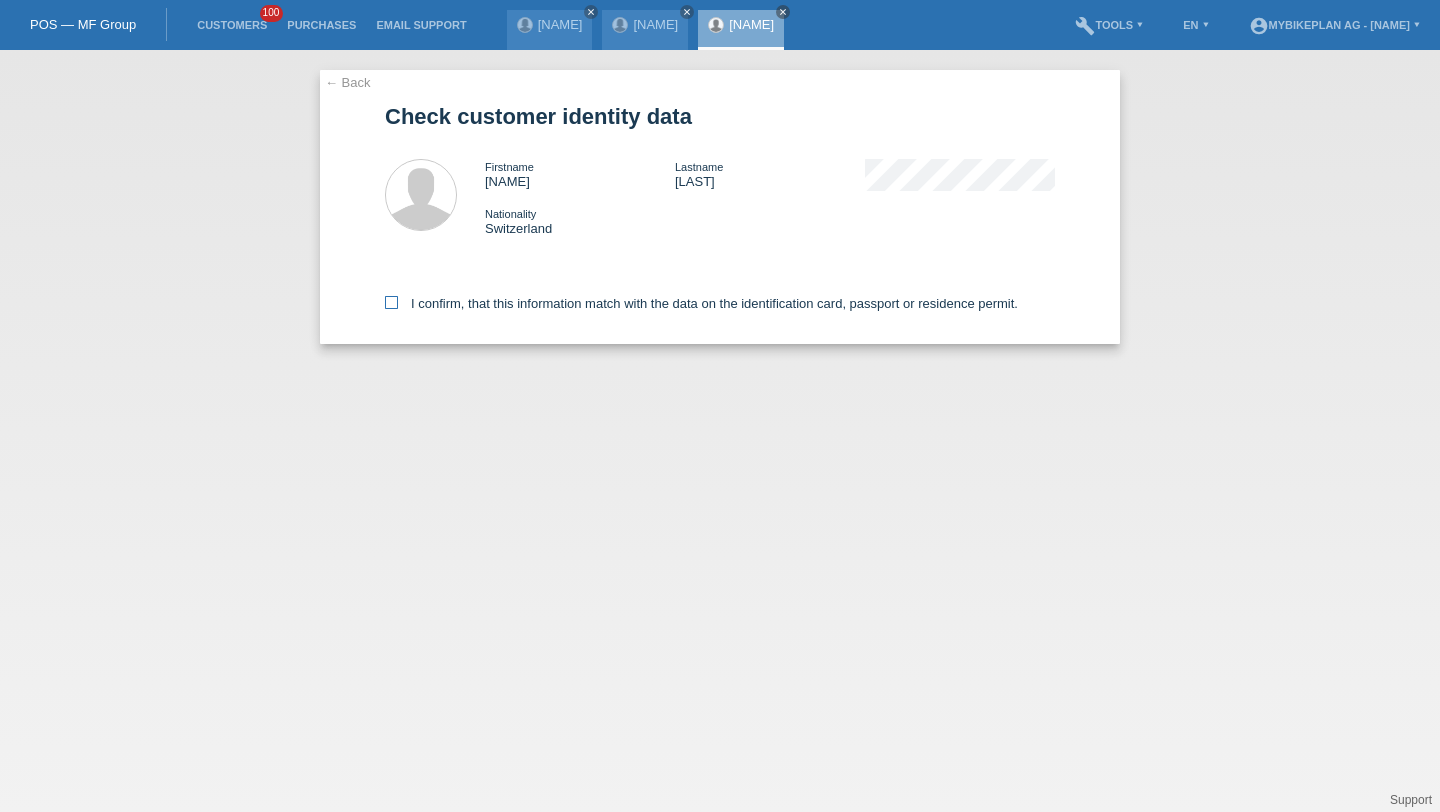click on "I confirm, that this information match with the data on the identification card, passport or residence permit." at bounding box center [701, 303] 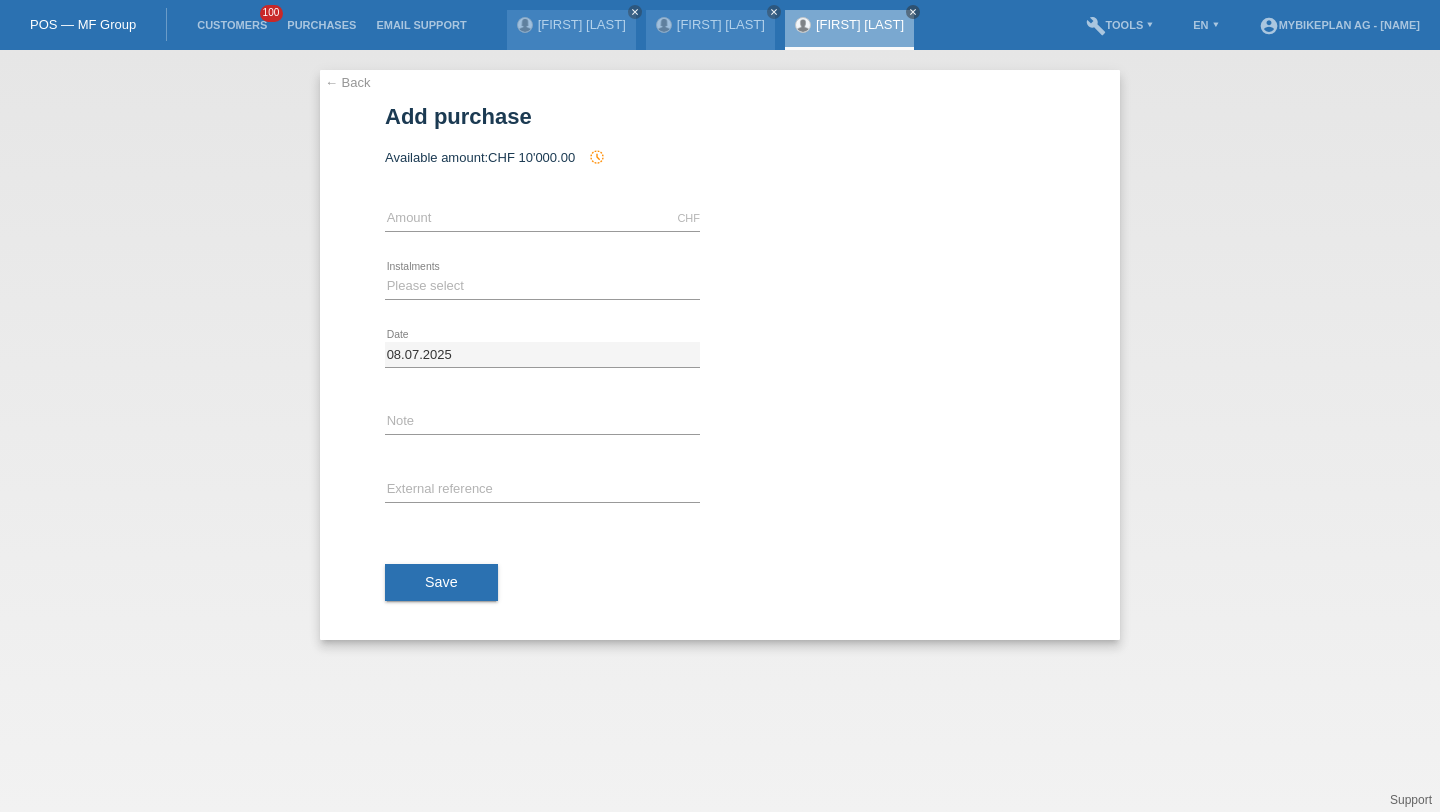 scroll, scrollTop: 0, scrollLeft: 0, axis: both 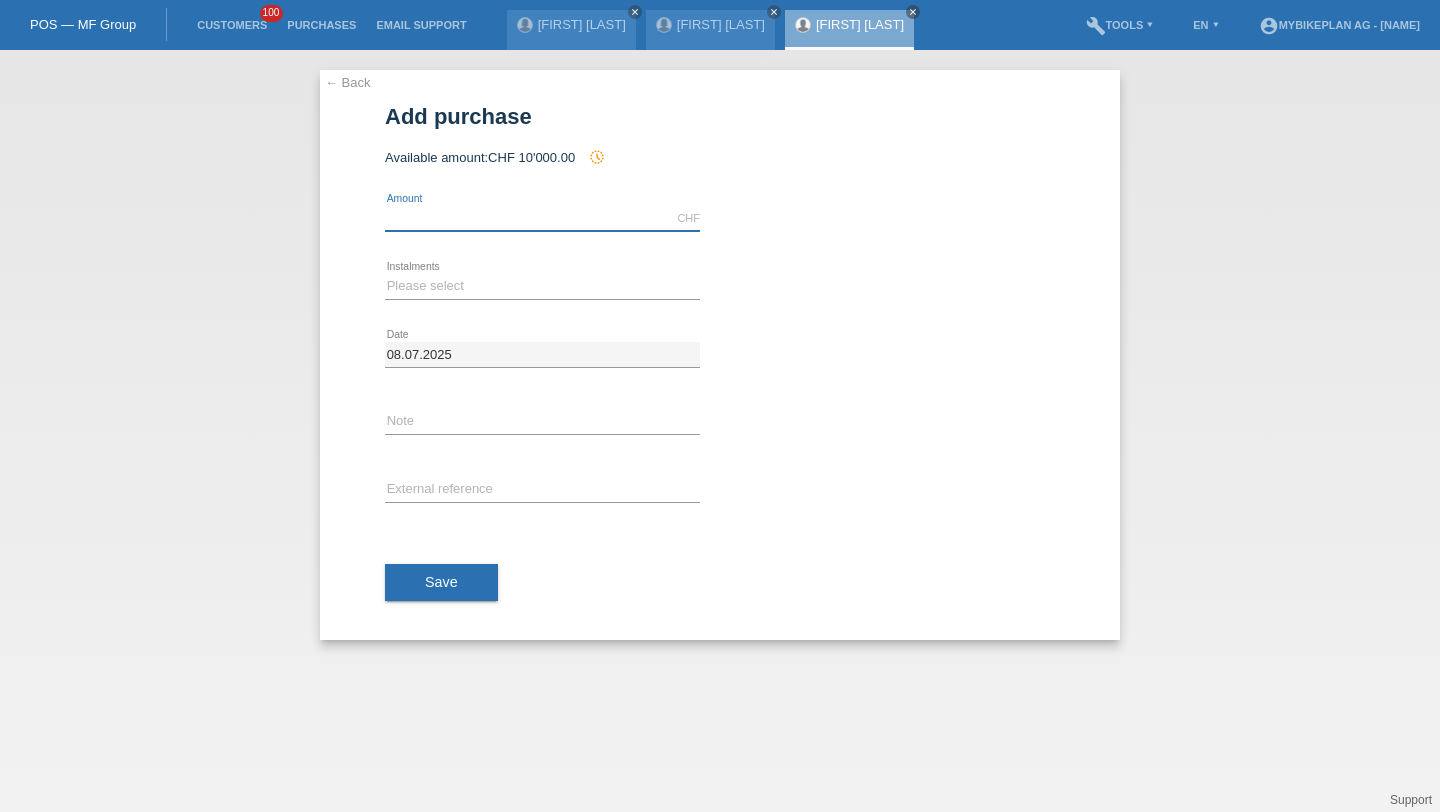 click at bounding box center (542, 218) 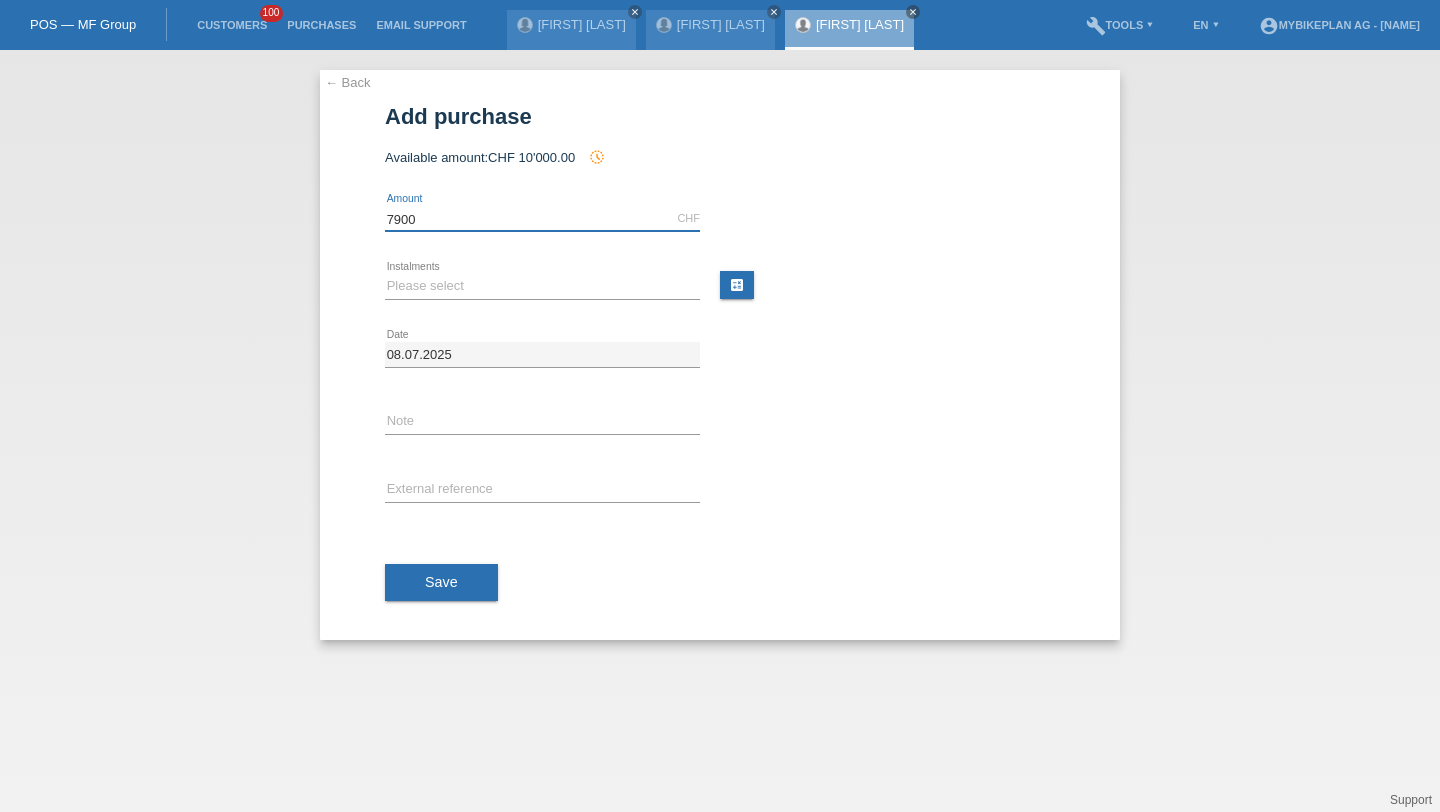 type on "7900" 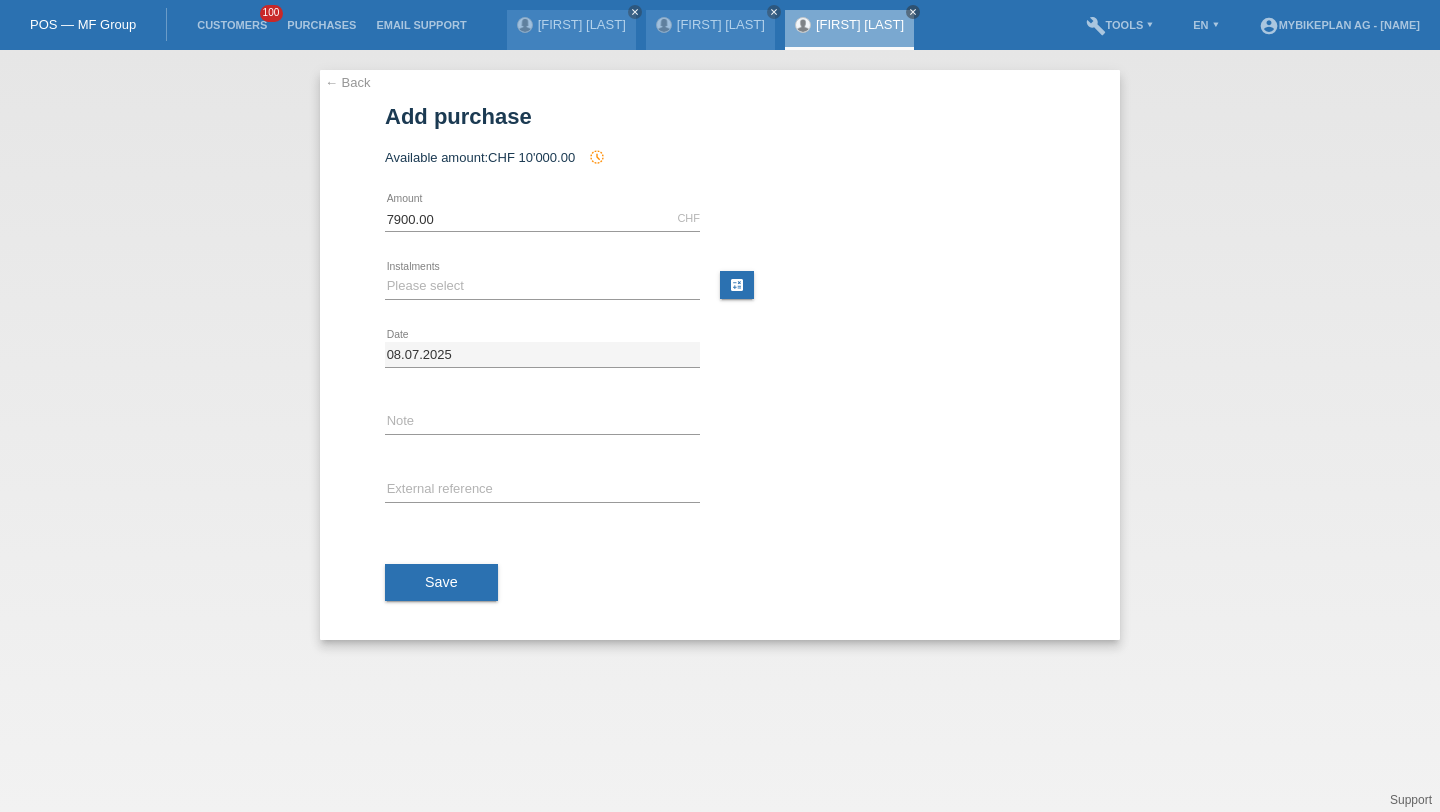 click on "Please select
6 instalments
12 instalments
18 instalments
24 instalments
36 instalments
48 instalments
error
Instalments" at bounding box center (542, 219) 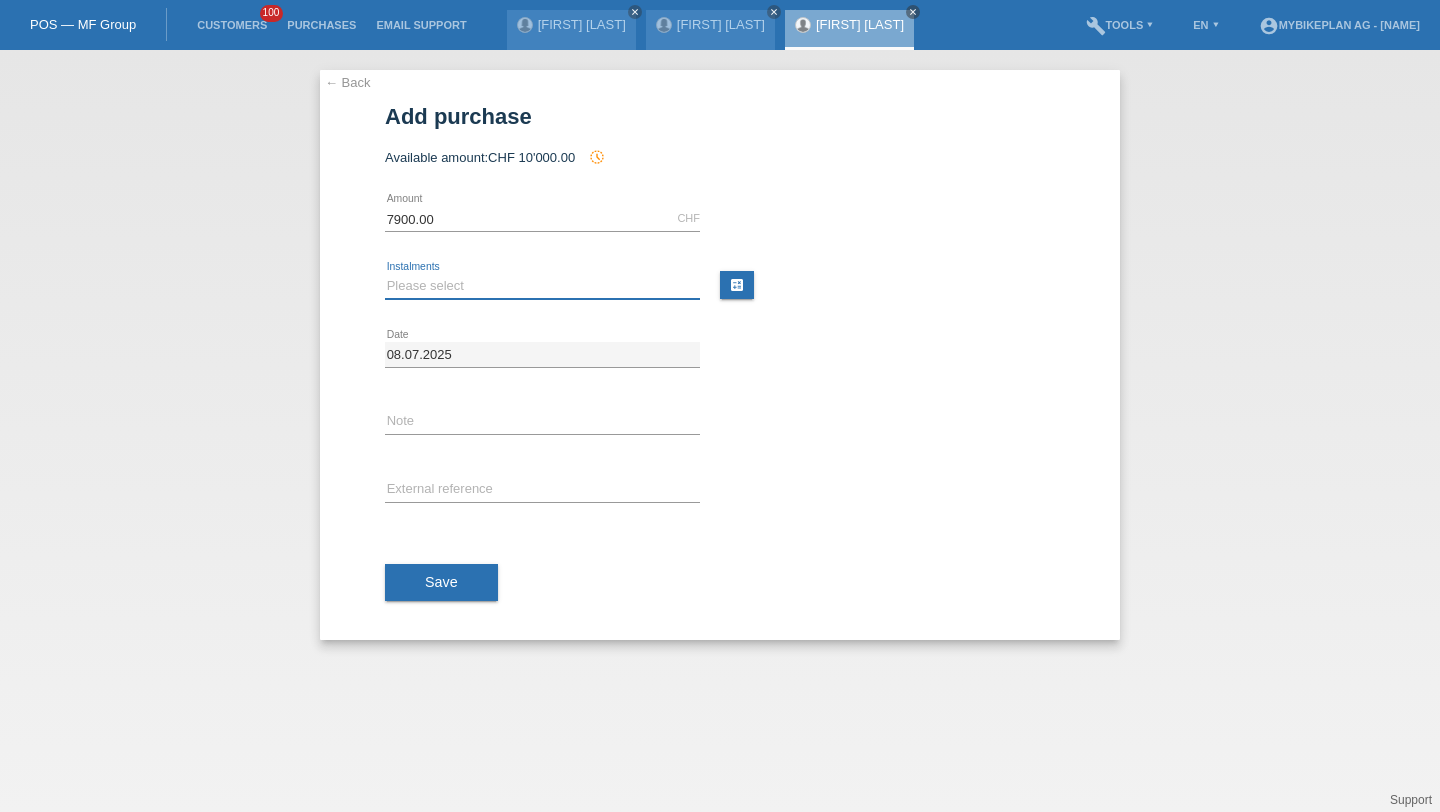 click on "Please select
6 instalments
12 instalments
18 instalments
24 instalments
36 instalments
48 instalments" at bounding box center (542, 286) 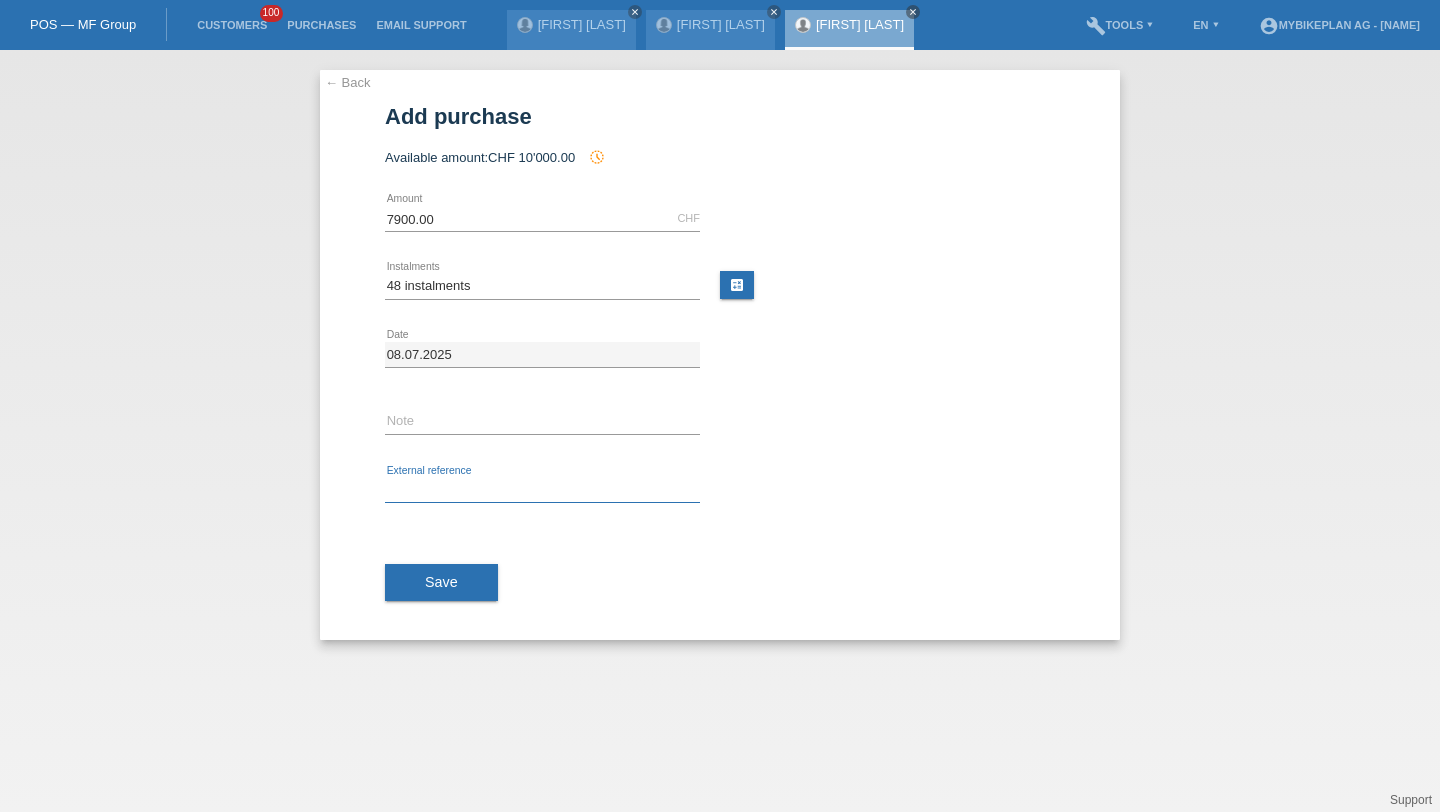 drag, startPoint x: 450, startPoint y: 432, endPoint x: 450, endPoint y: 481, distance: 49 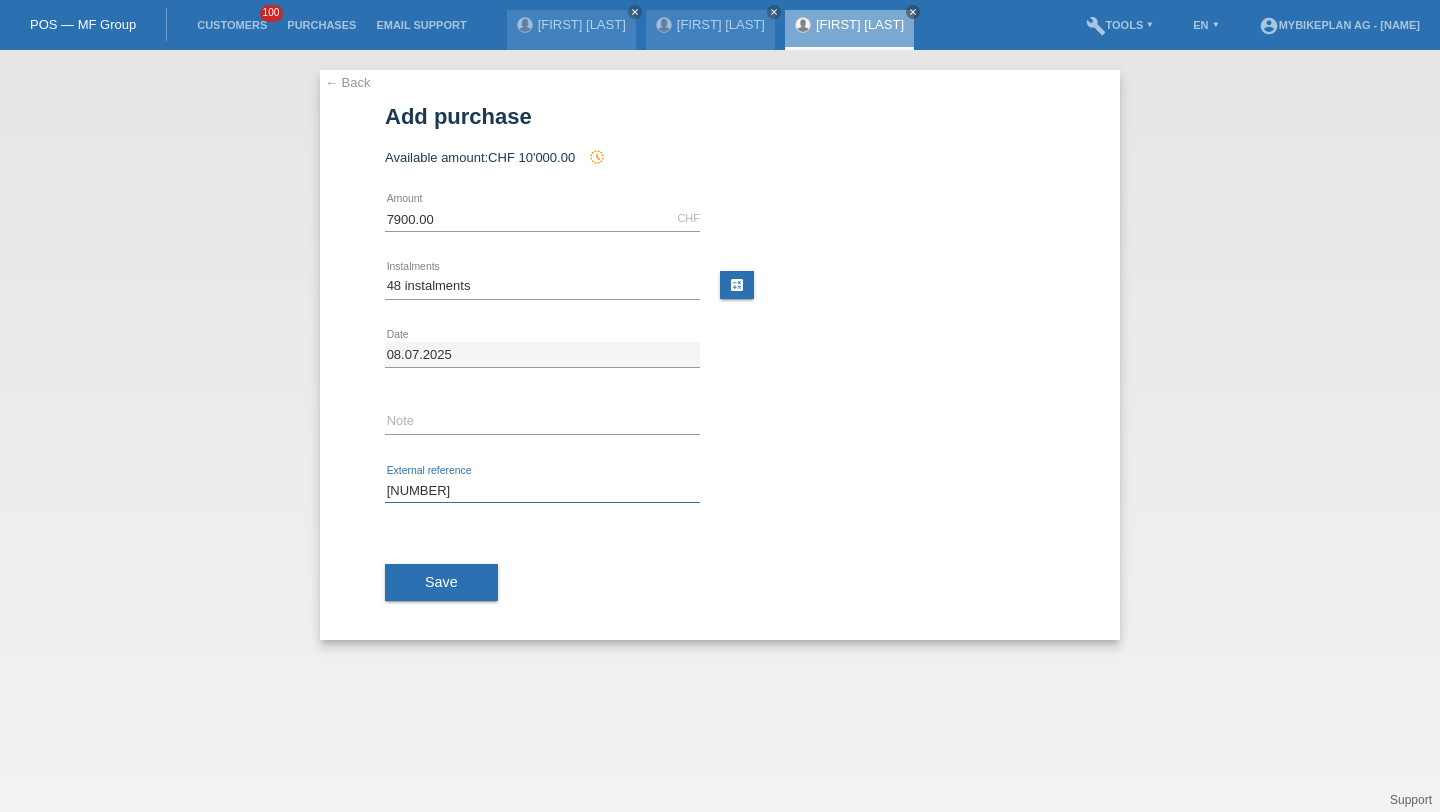 type on "[PHONE]" 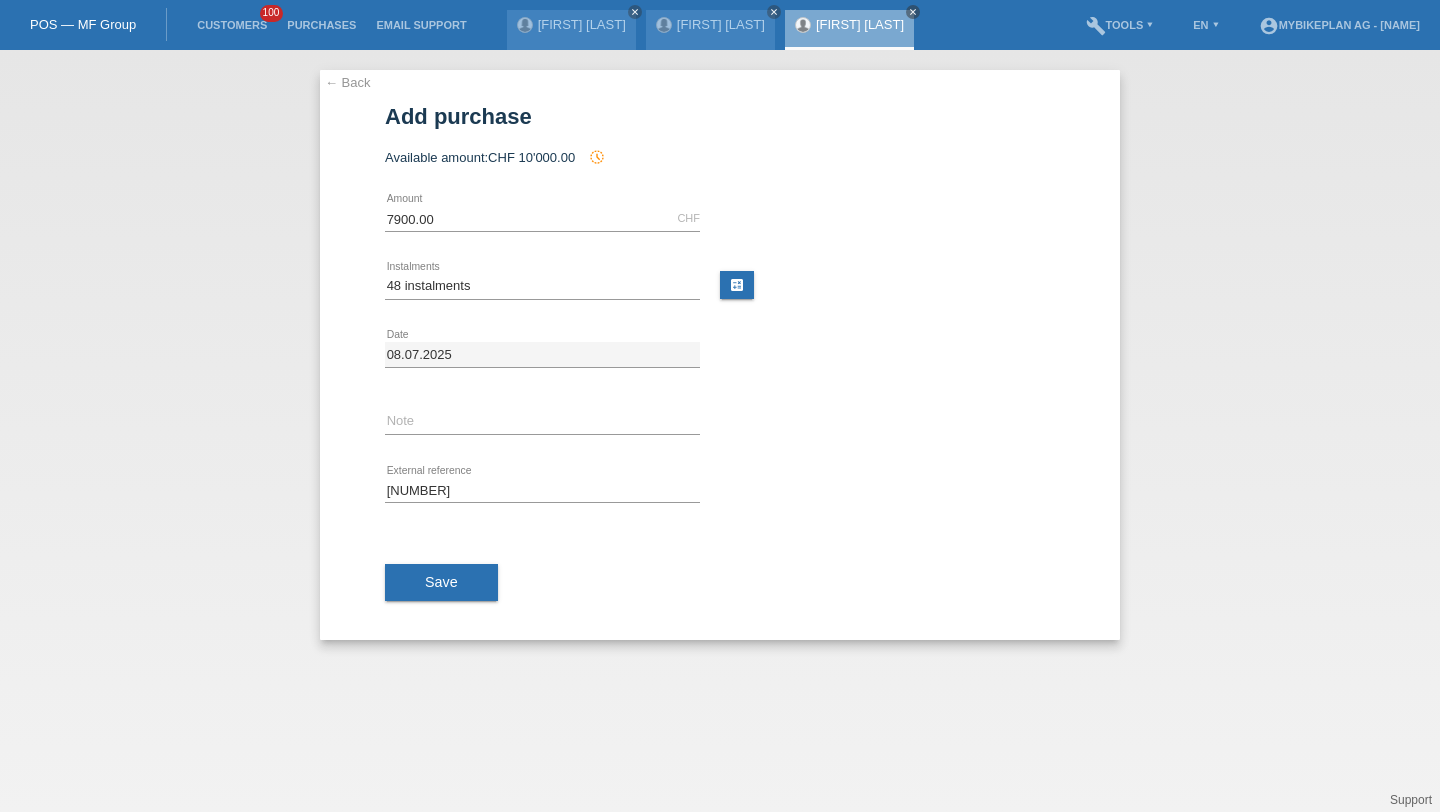 click on "Save" at bounding box center (720, 583) 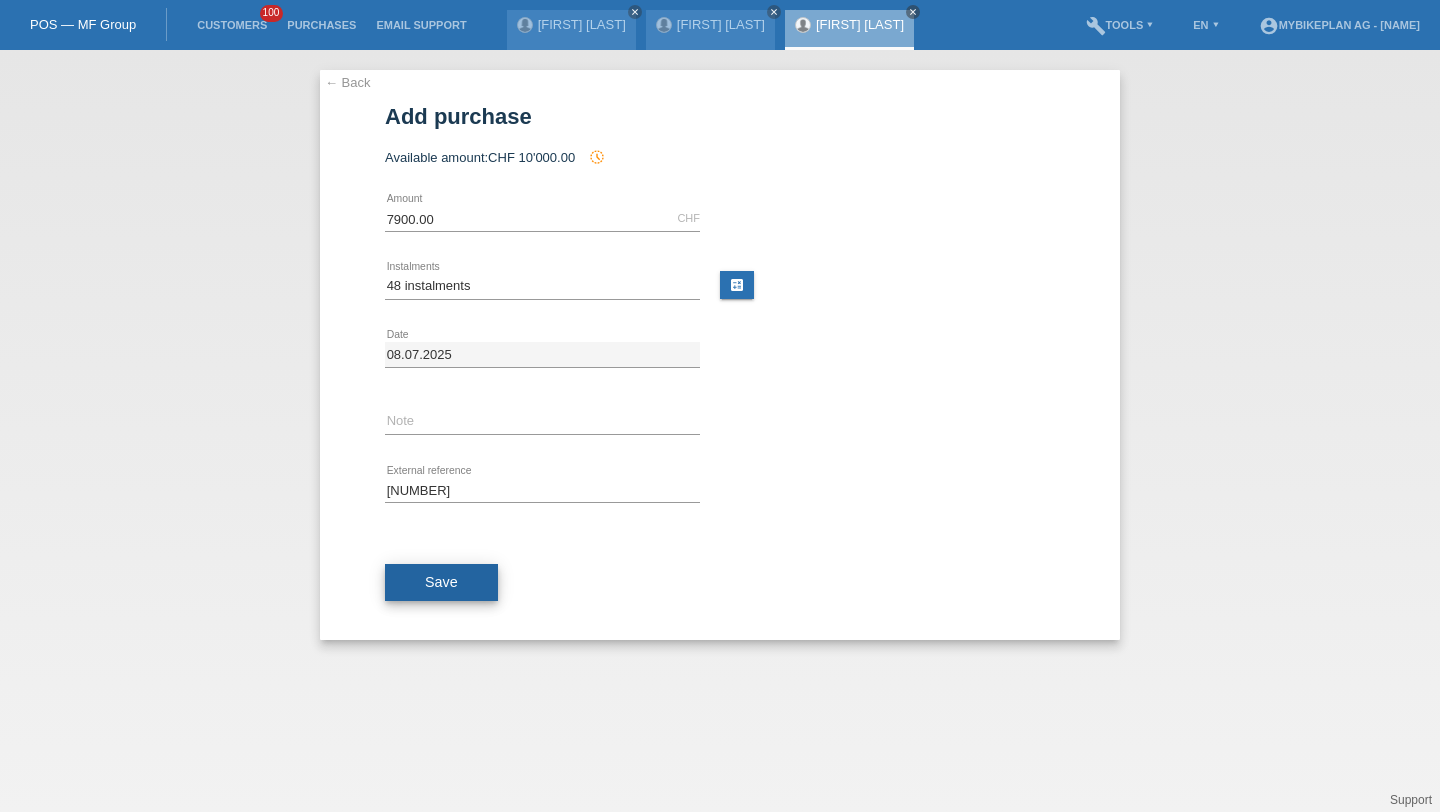 click on "Save" at bounding box center [441, 583] 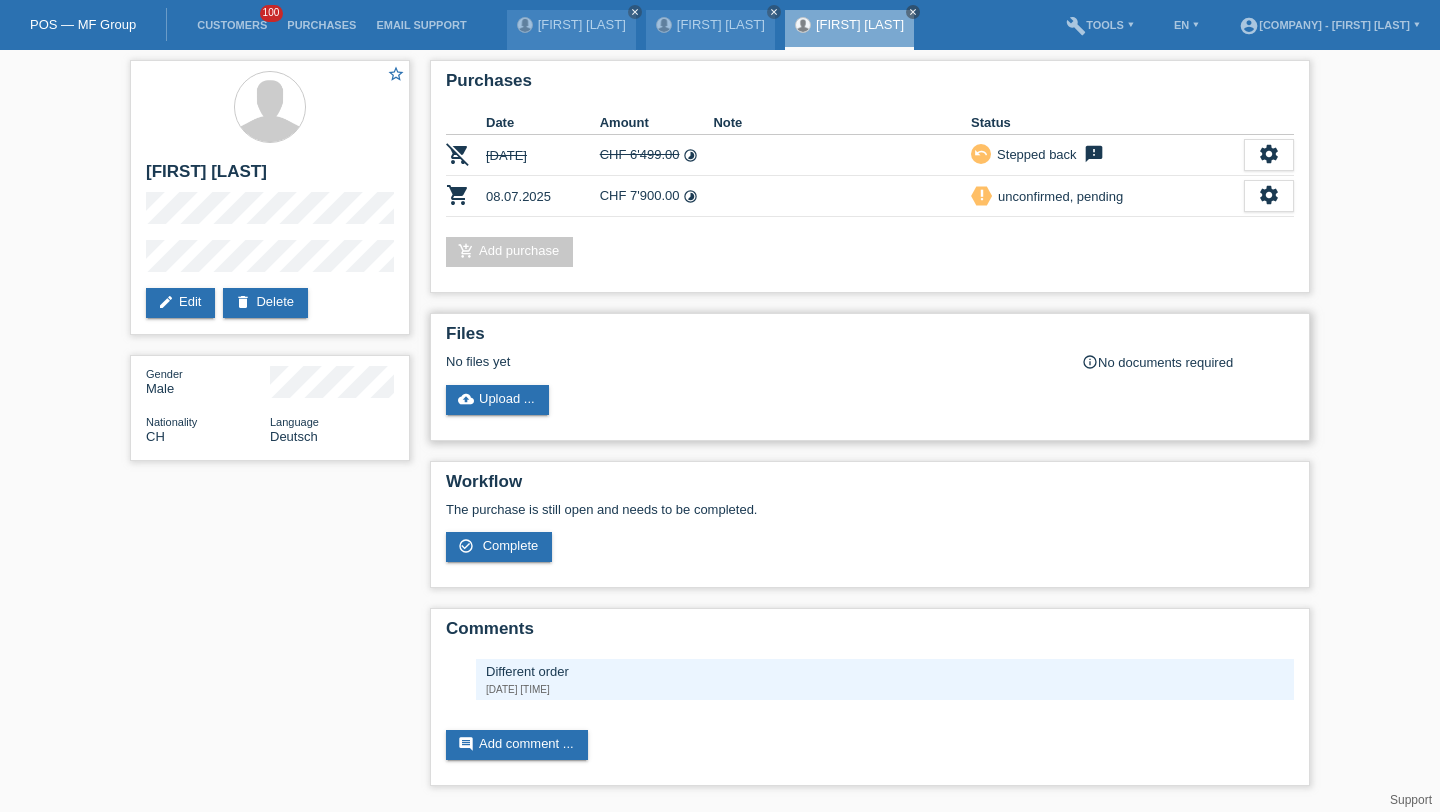 scroll, scrollTop: 0, scrollLeft: 0, axis: both 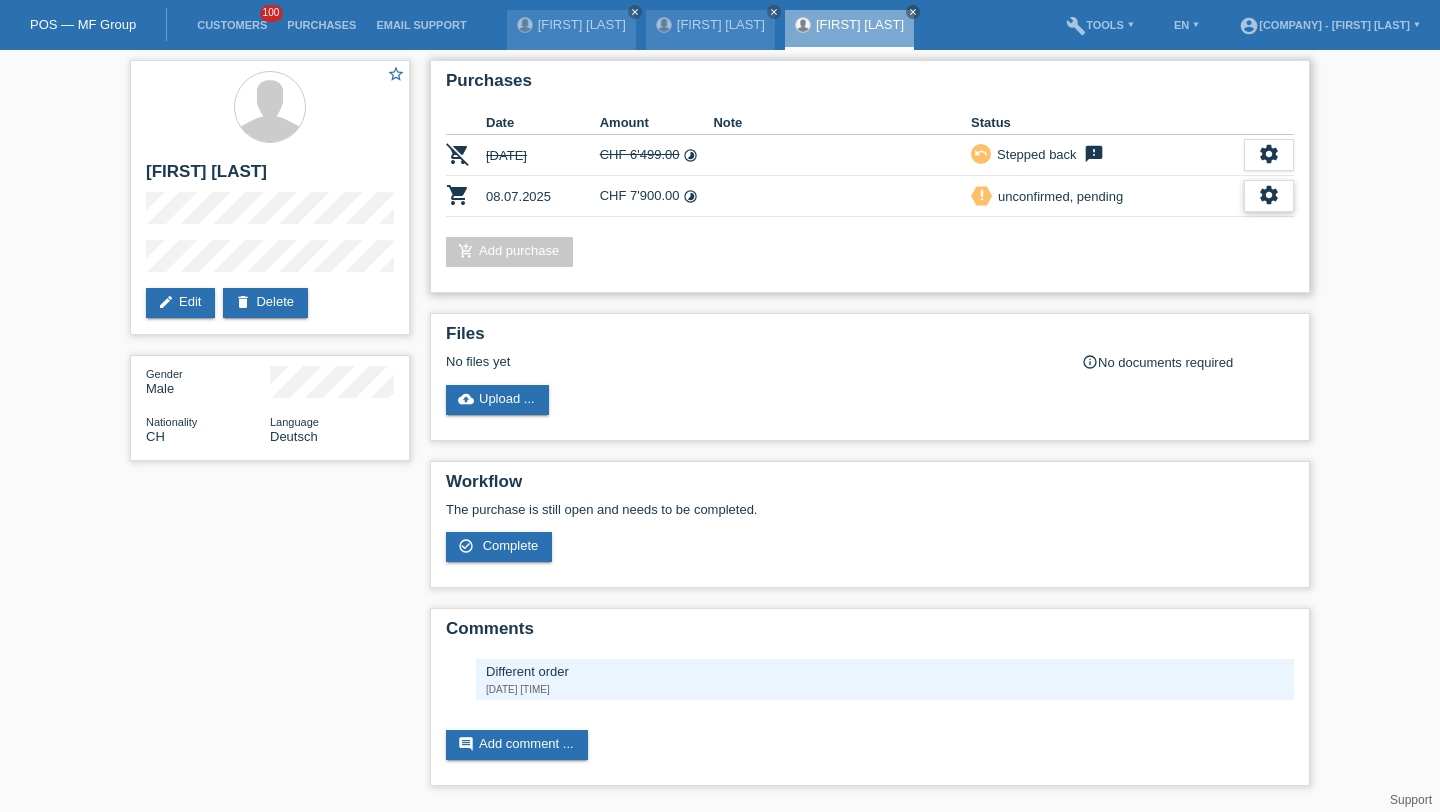 click on "settings" at bounding box center (1269, 154) 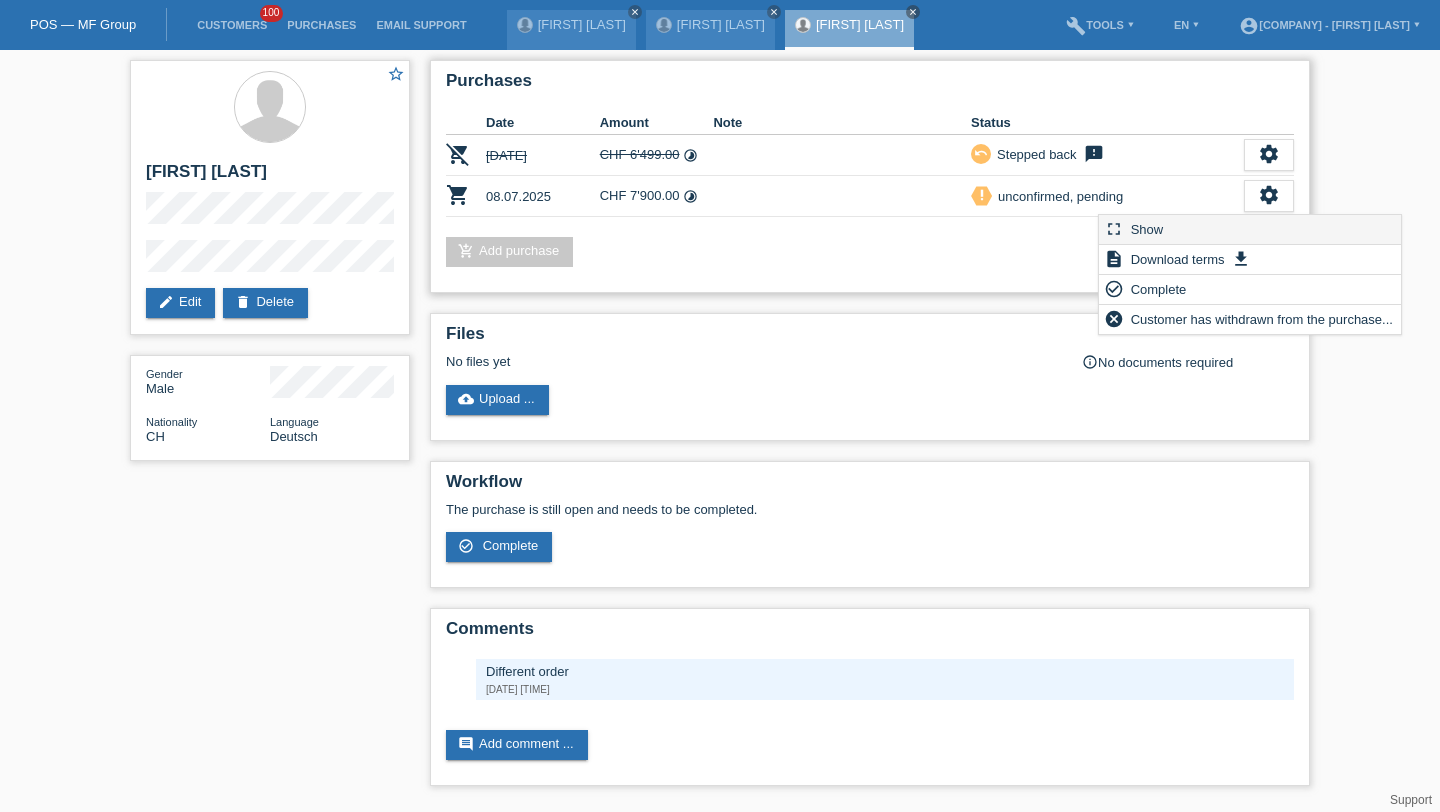 click on "fullscreen   Show" at bounding box center [0, 0] 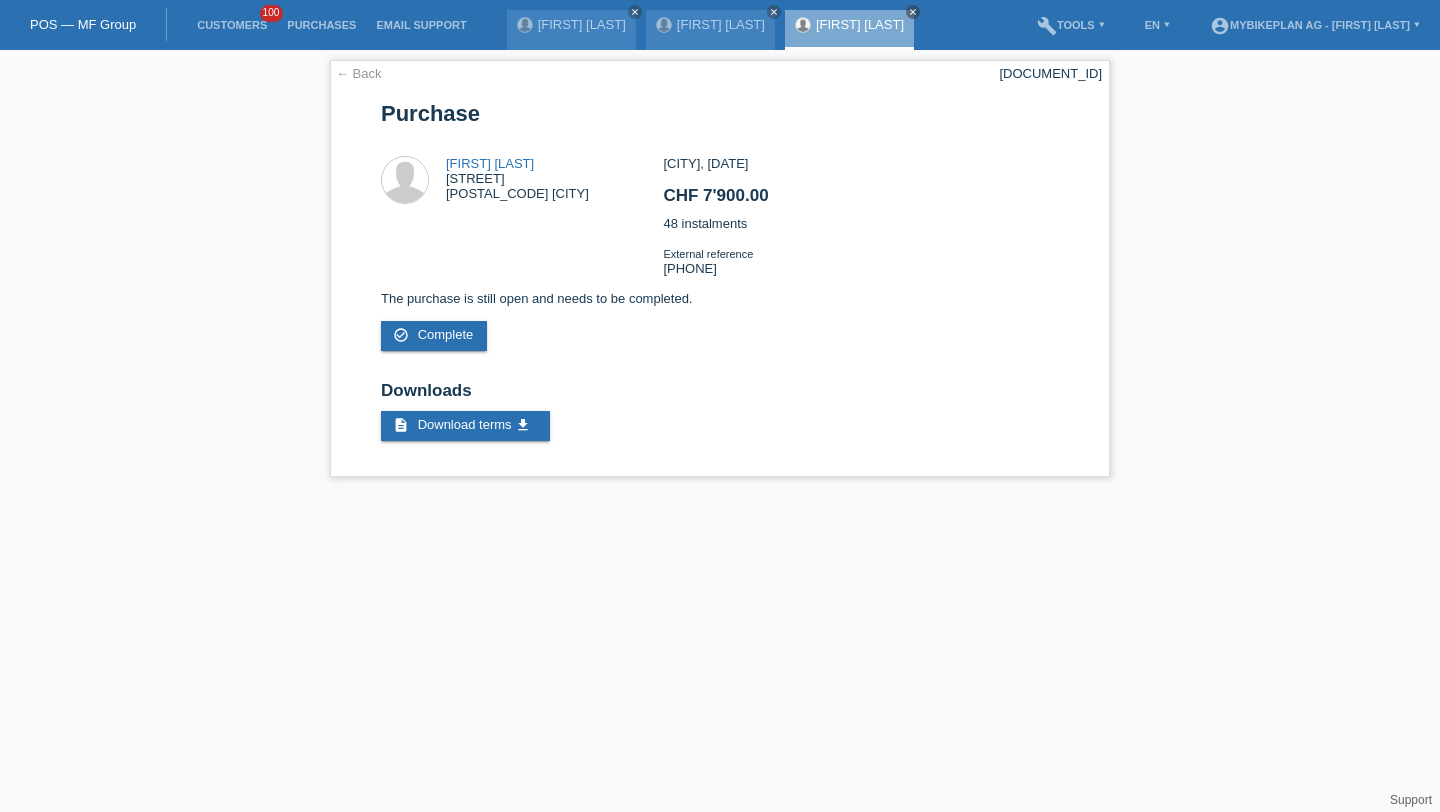scroll, scrollTop: 0, scrollLeft: 0, axis: both 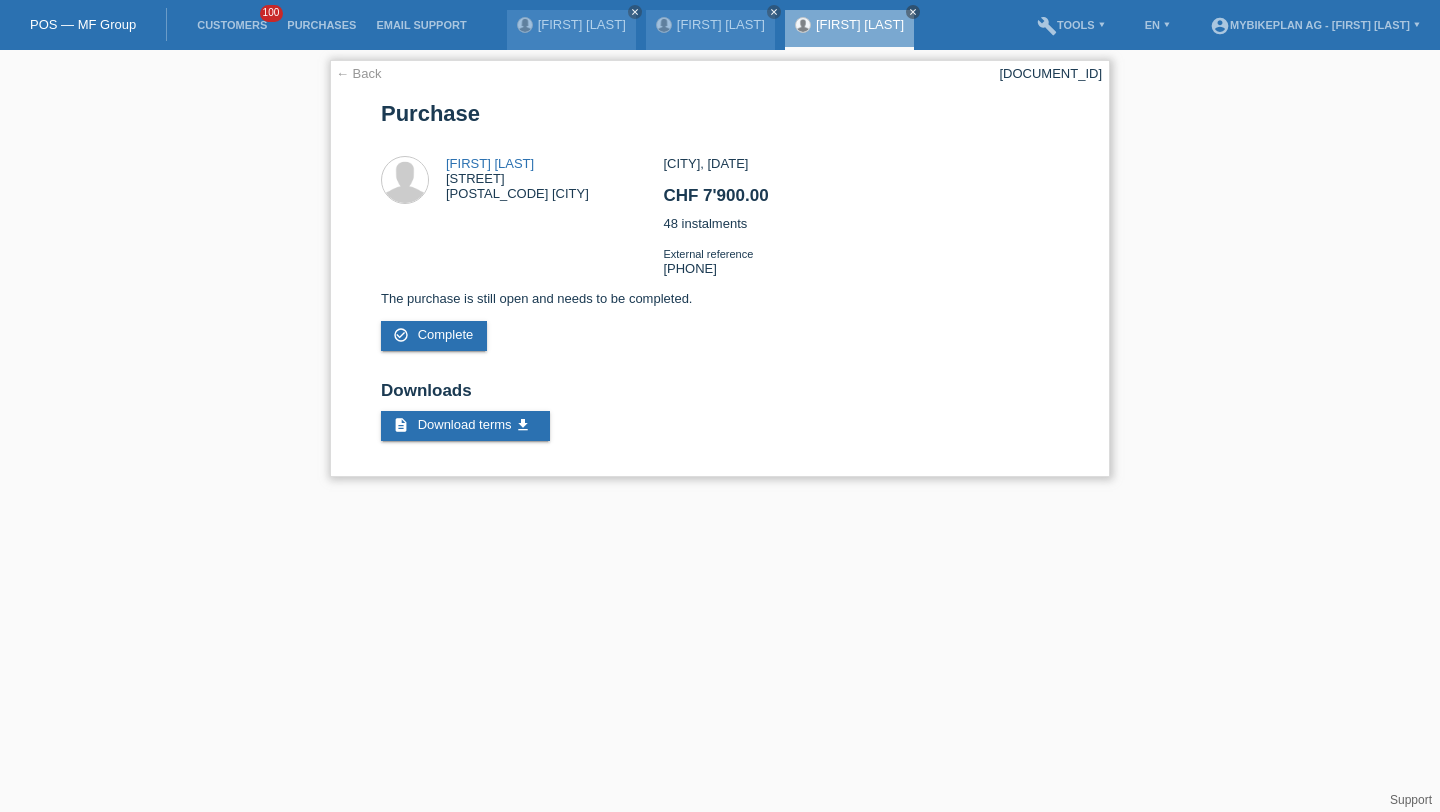 click on "← Back
[DOCUMENT_ID]
Purchase
[FIRST] [LAST]
[STREET]
[POSTAL_CODE] [CITY]" at bounding box center (720, 268) 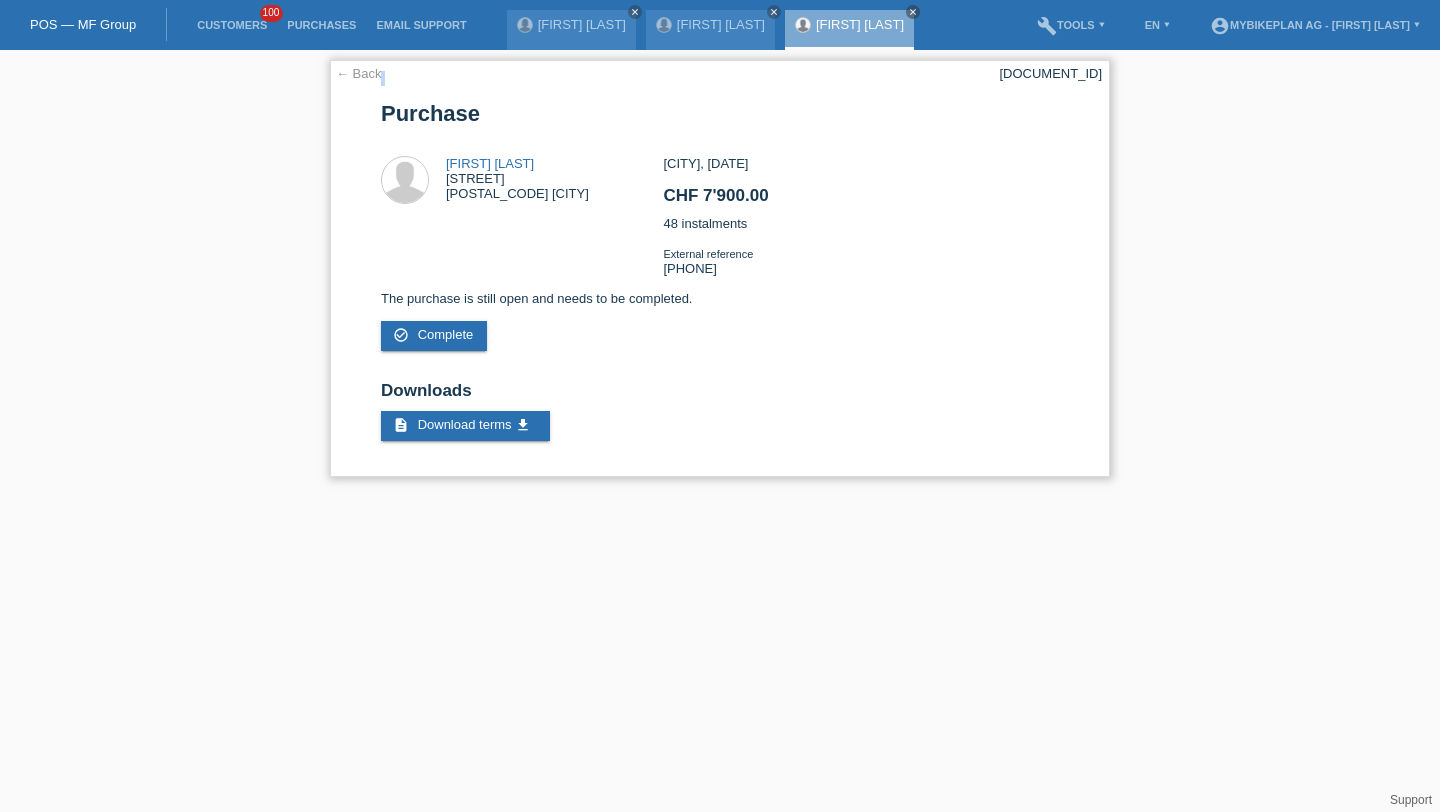 click on "← Back
[DOCUMENT_ID]
Purchase
[FIRST] [LAST]
[STREET]
[POSTAL_CODE] [CITY]" at bounding box center [720, 268] 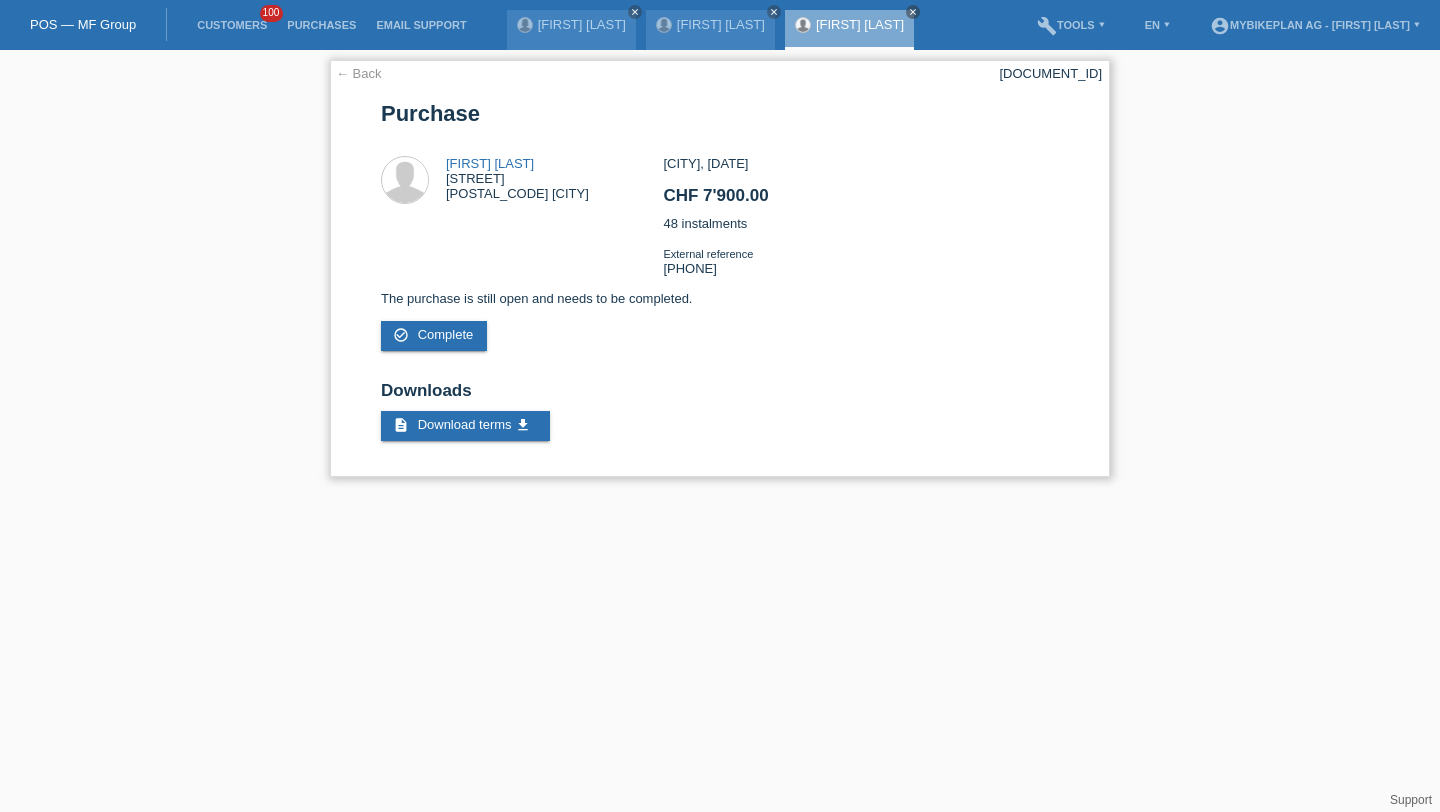 click on "[DOCUMENT_ID]" at bounding box center [1050, 73] 